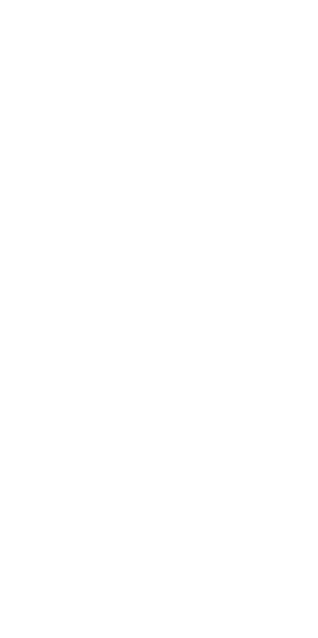scroll, scrollTop: 0, scrollLeft: 0, axis: both 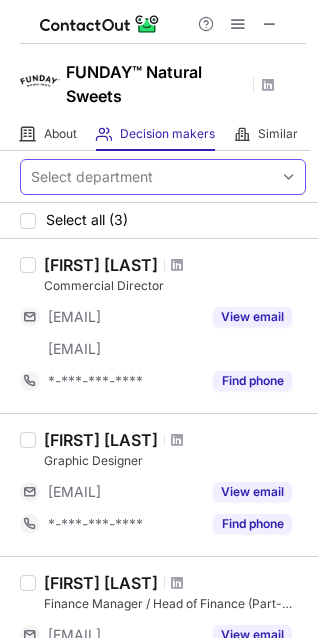 click on "Select department" at bounding box center [92, 177] 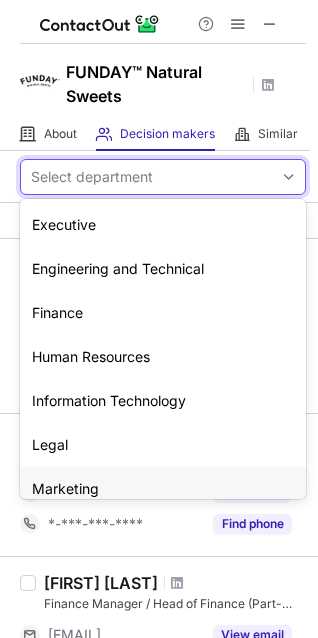 click on "Marketing" at bounding box center (163, 489) 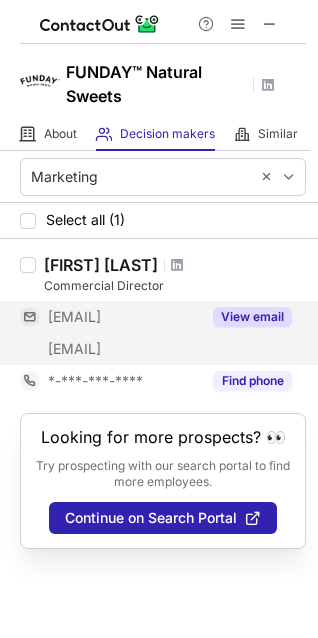 click on "View email" at bounding box center [252, 317] 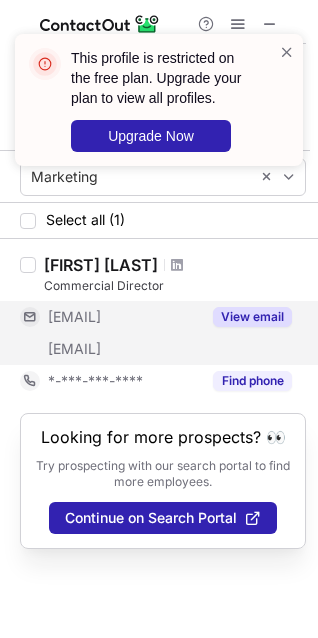 click on "Hannah Wilson" at bounding box center (101, 265) 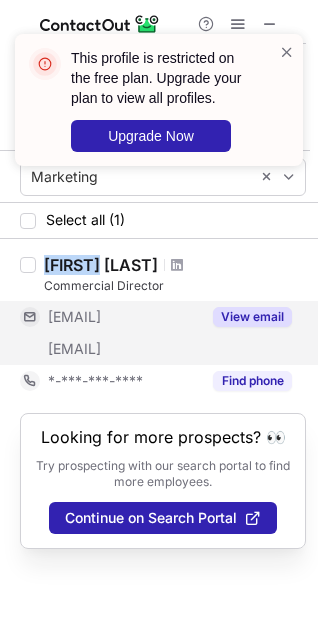click on "Hannah Wilson" at bounding box center (101, 265) 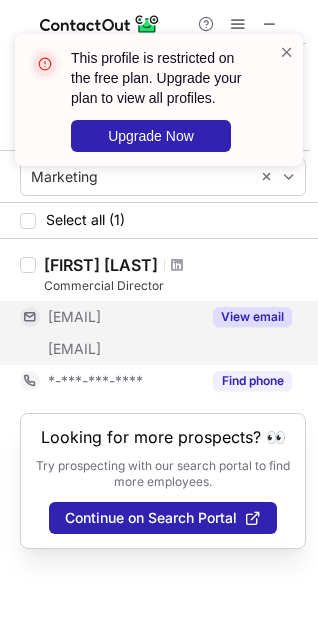 click on "Hannah Wilson" at bounding box center [101, 265] 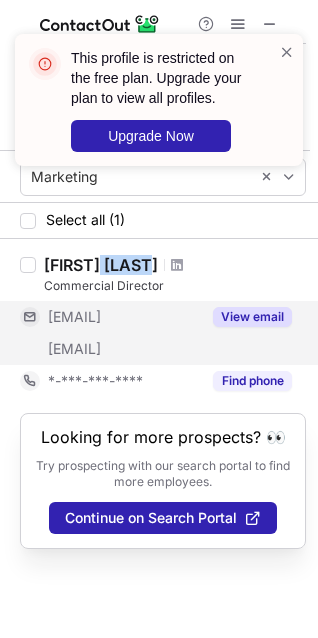 click on "Hannah Wilson" at bounding box center [101, 265] 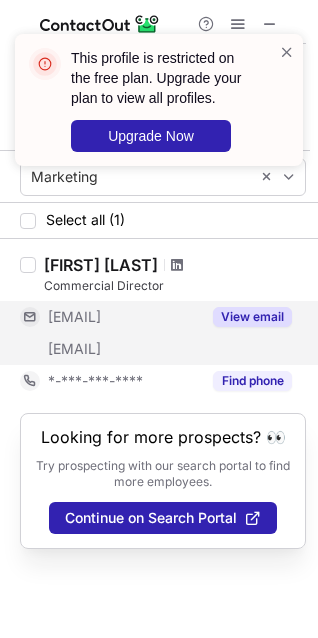 click at bounding box center [177, 265] 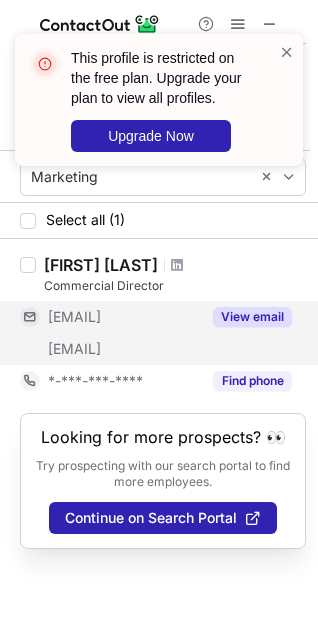 click on "Commercial Director" at bounding box center [175, 286] 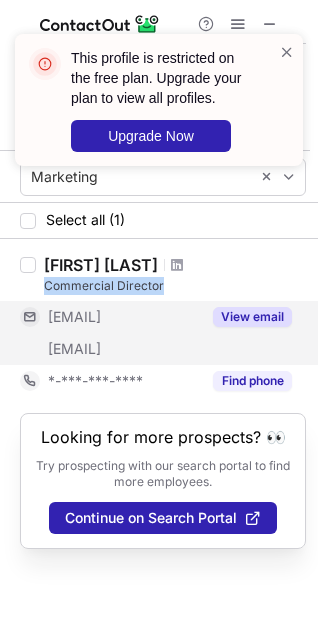 click on "Commercial Director" at bounding box center (175, 286) 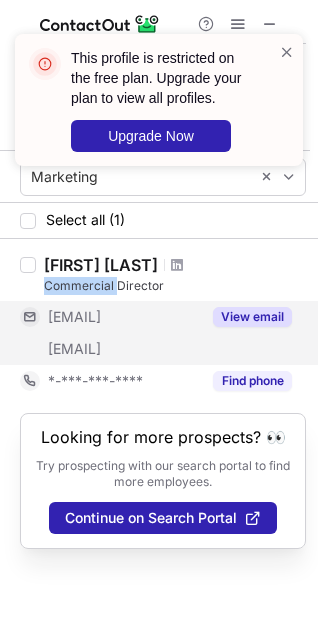 copy on "Commercial" 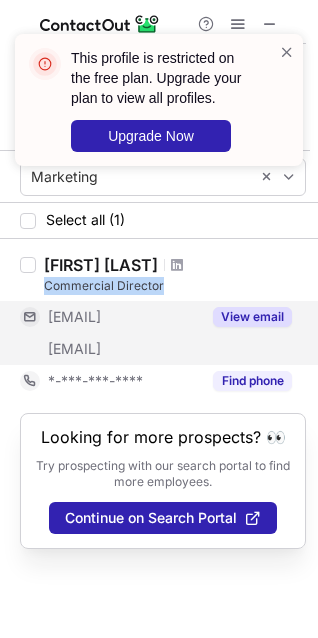 click on "Commercial Director" at bounding box center (175, 286) 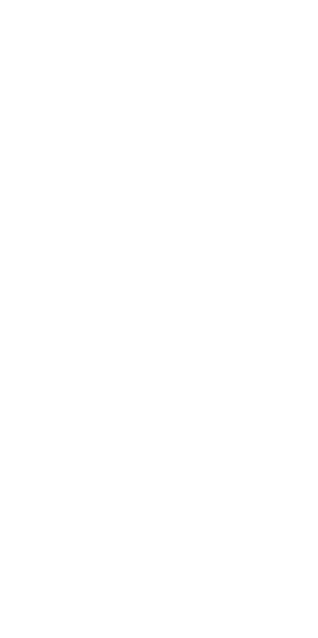 scroll, scrollTop: 0, scrollLeft: 0, axis: both 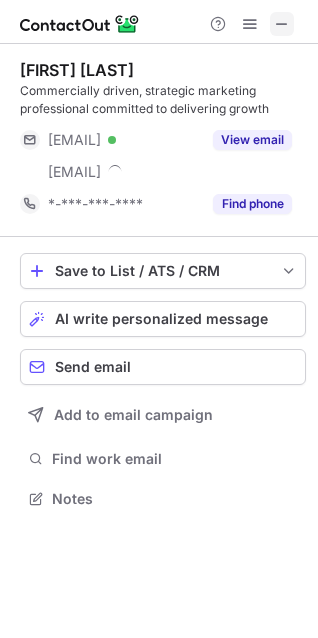 click at bounding box center (282, 24) 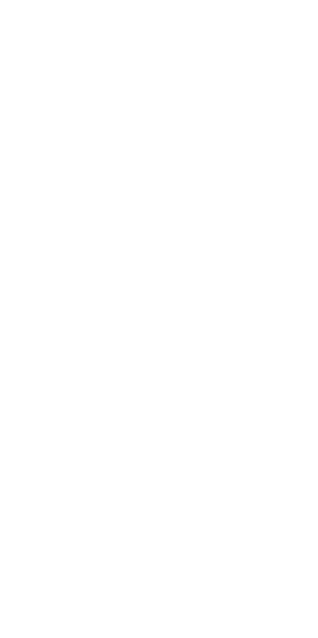 scroll, scrollTop: 0, scrollLeft: 0, axis: both 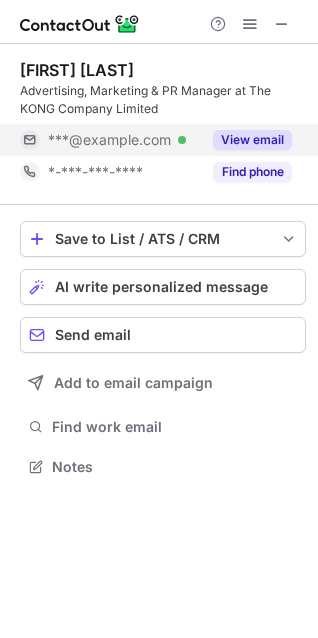 click on "View email" at bounding box center (252, 140) 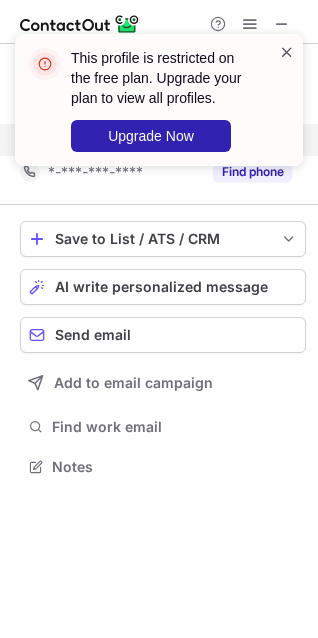 click at bounding box center [287, 52] 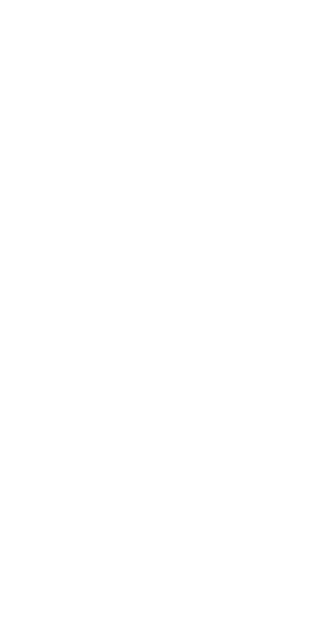 scroll, scrollTop: 0, scrollLeft: 0, axis: both 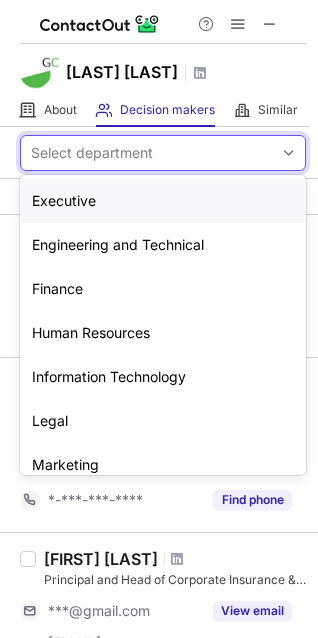 click on "Select department" at bounding box center [92, 153] 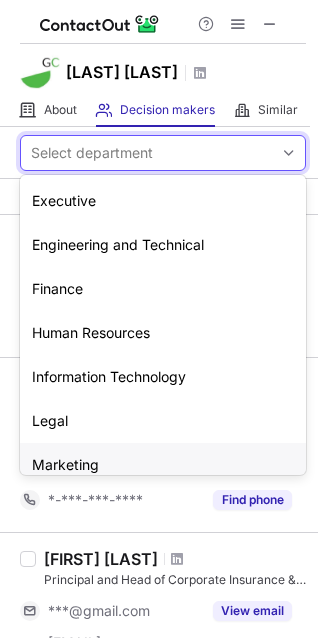 click on "Marketing" at bounding box center (163, 465) 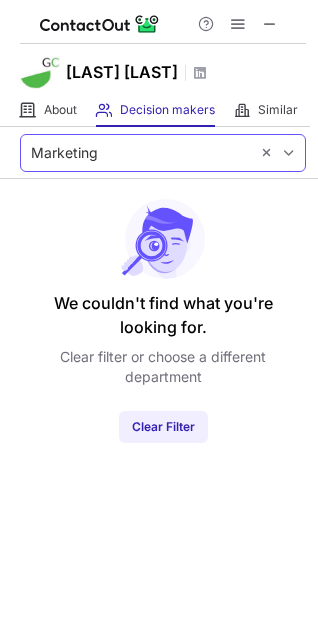 click on "Marketing" at bounding box center [135, 153] 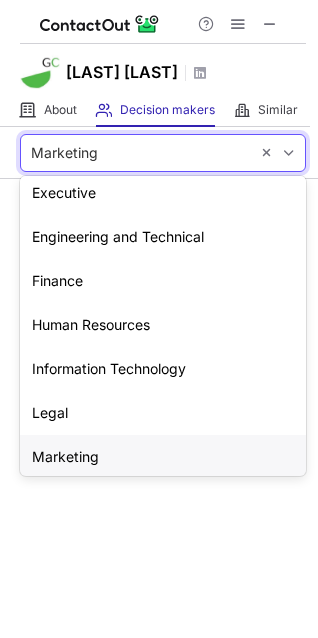 scroll, scrollTop: 0, scrollLeft: 0, axis: both 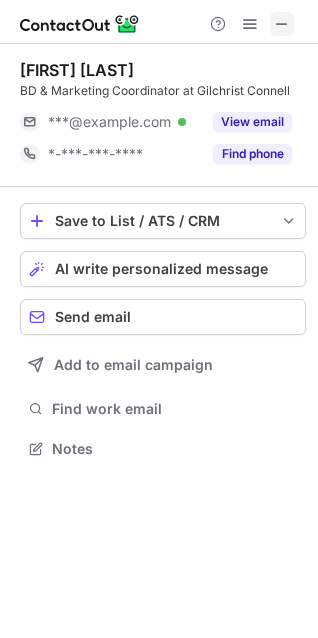 click at bounding box center [282, 24] 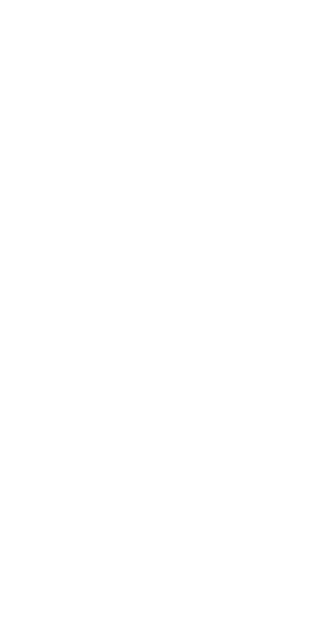 scroll, scrollTop: 0, scrollLeft: 0, axis: both 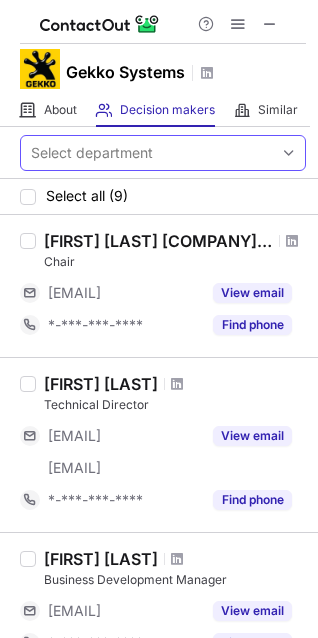 click on "Select department" at bounding box center (147, 153) 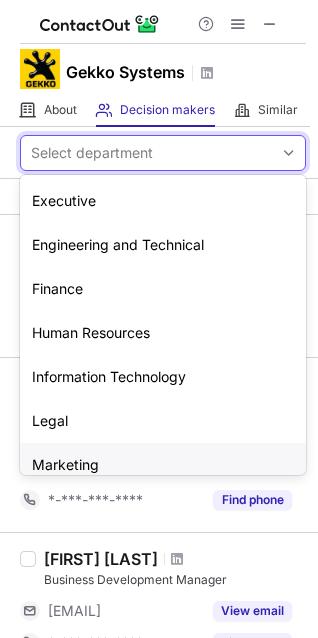click on "Marketing" at bounding box center (163, 465) 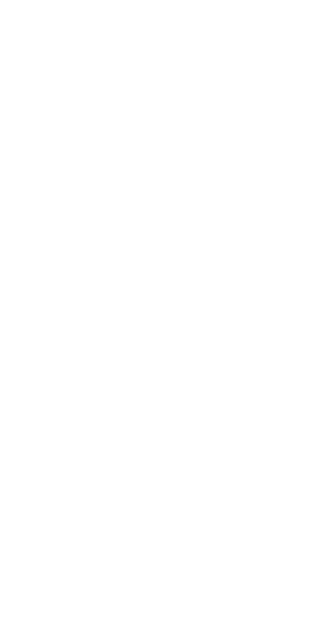scroll, scrollTop: 0, scrollLeft: 0, axis: both 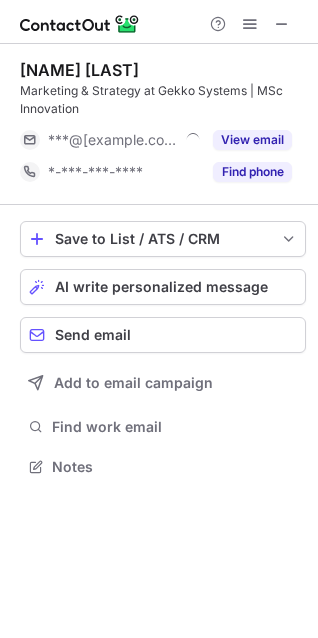 click on "Marketing & Strategy at Gekko Systems | MSc Innovation" at bounding box center [163, 100] 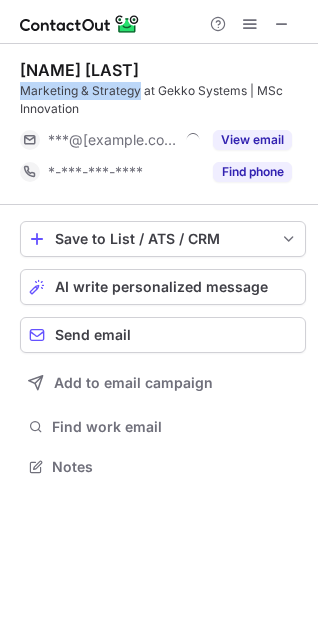 drag, startPoint x: 39, startPoint y: 90, endPoint x: 112, endPoint y: 89, distance: 73.00685 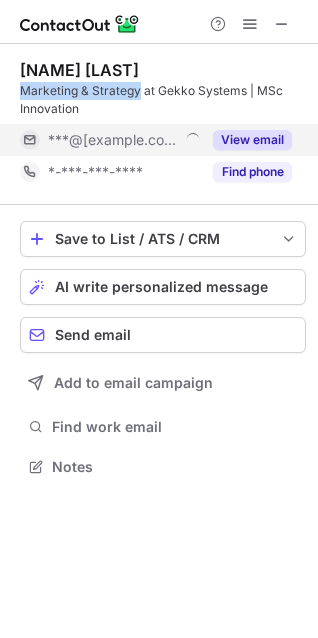 click on "View email" at bounding box center (252, 140) 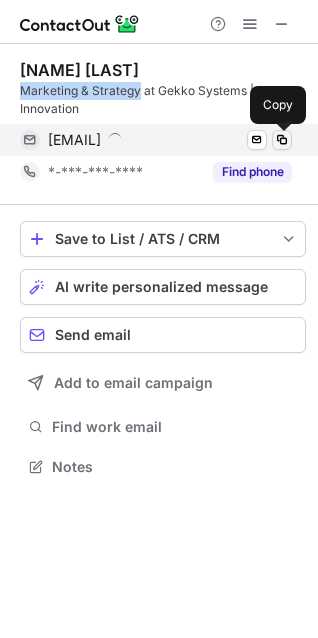 click at bounding box center (282, 140) 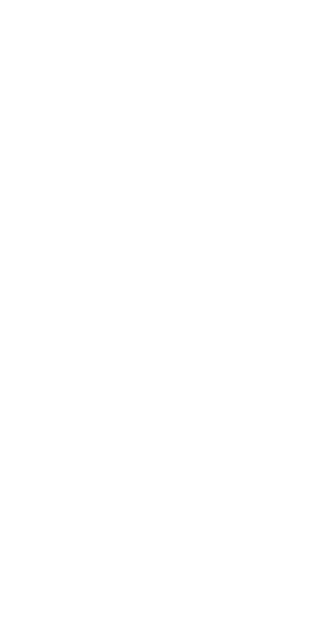scroll, scrollTop: 0, scrollLeft: 0, axis: both 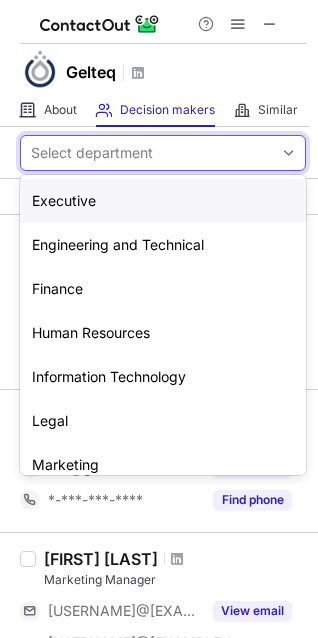 click on "Select department" at bounding box center (92, 153) 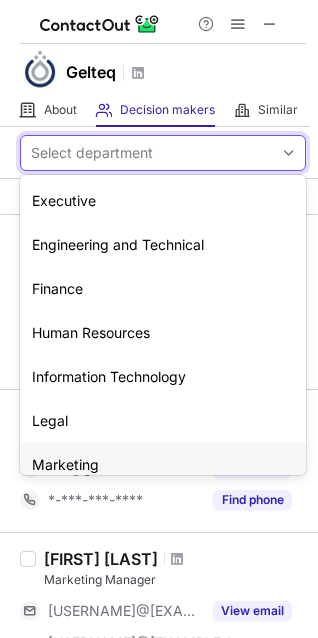 click on "Marketing" at bounding box center (163, 465) 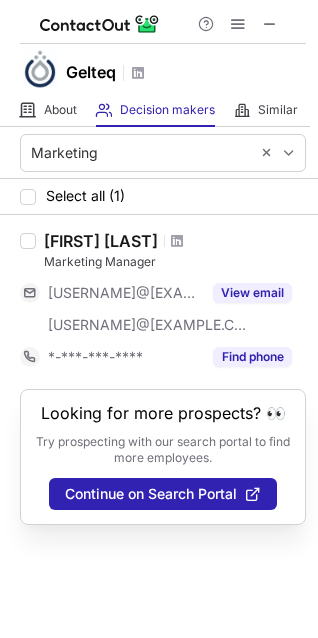 click at bounding box center (177, 241) 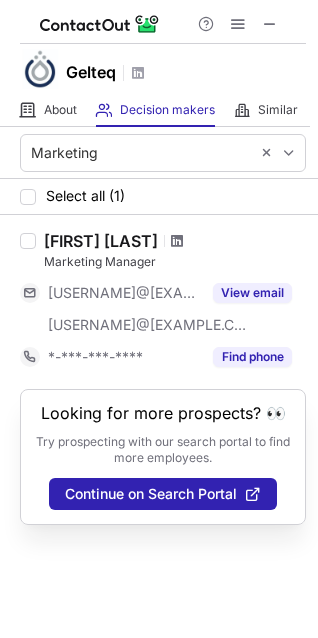 click at bounding box center [177, 241] 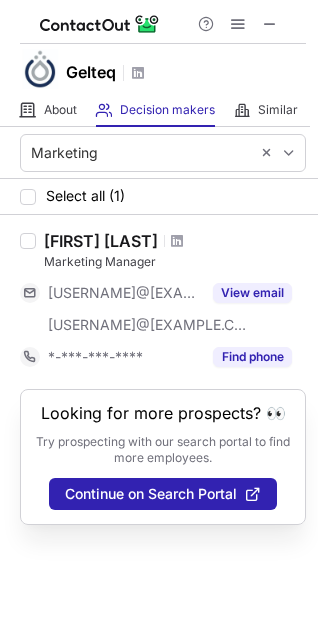 click on "[FIRST] [LAST]" at bounding box center (101, 241) 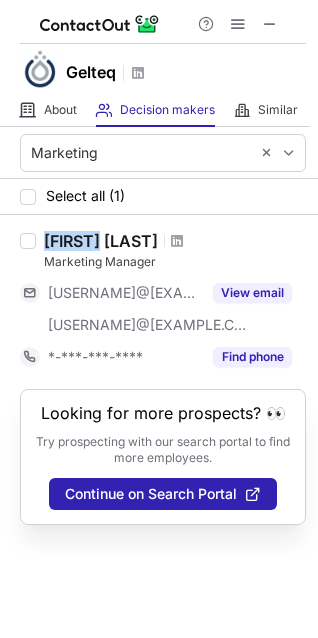 click on "[FIRST] [LAST]" at bounding box center [101, 241] 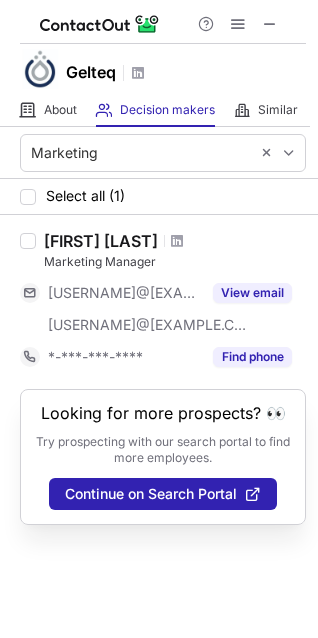 click on "Nandor Rakosi" at bounding box center [101, 241] 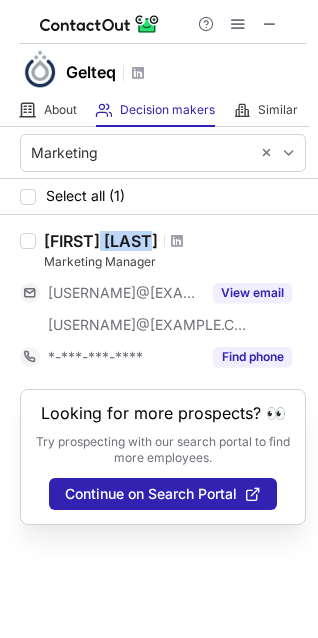 copy on "Rakosi" 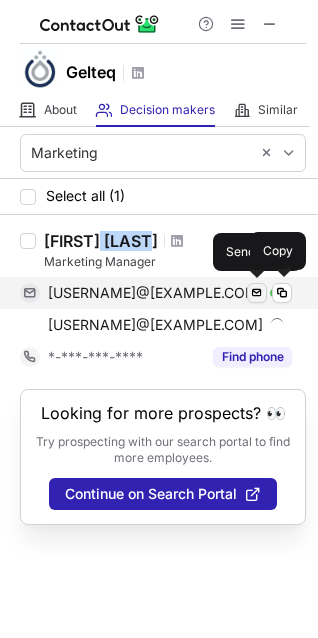 click at bounding box center [282, 293] 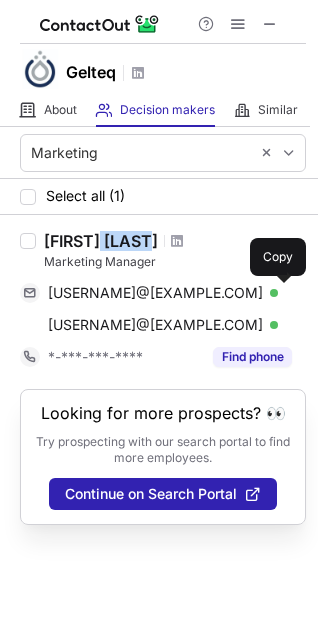 click on "Marketing Manager" at bounding box center (175, 262) 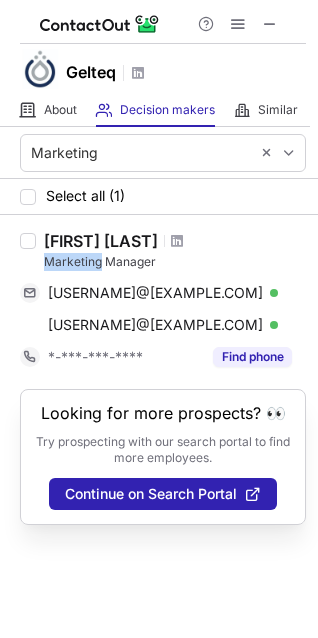 click on "Marketing Manager" at bounding box center [175, 262] 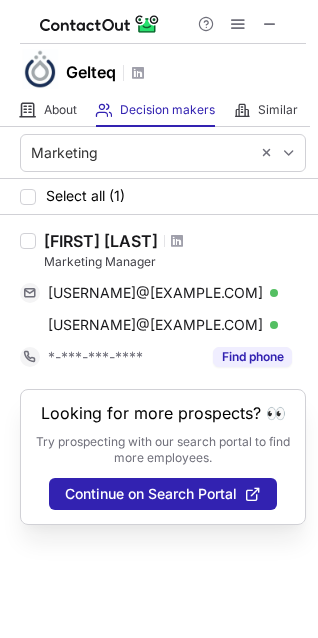 click on "Marketing Manager" at bounding box center (175, 262) 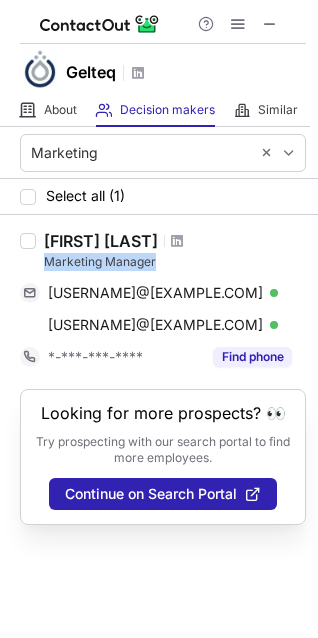 drag, startPoint x: 67, startPoint y: 264, endPoint x: 128, endPoint y: 262, distance: 61.03278 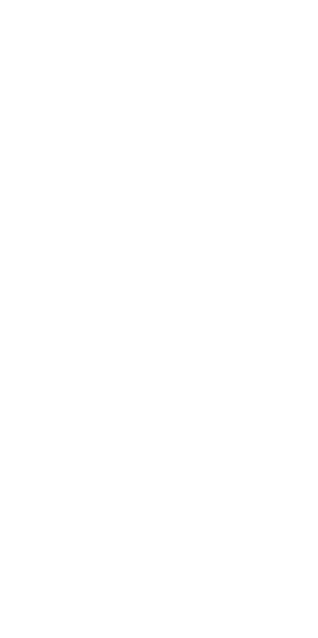 scroll, scrollTop: 0, scrollLeft: 0, axis: both 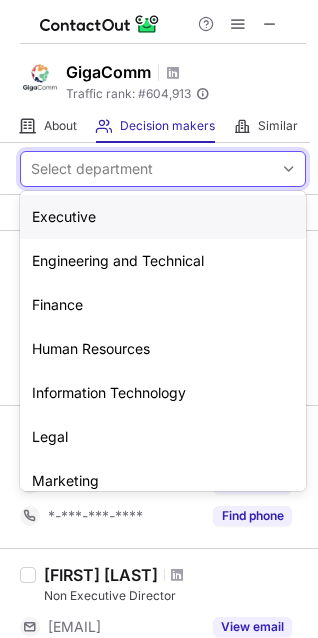 click on "Select department" at bounding box center (92, 169) 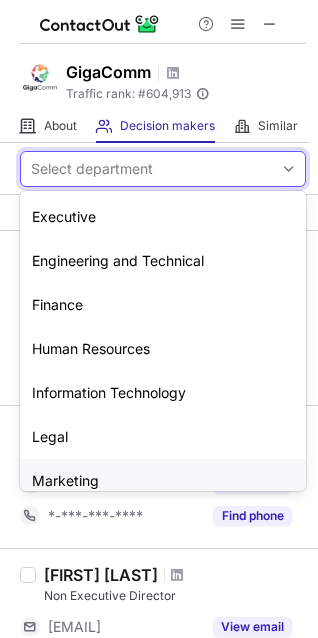 click on "Marketing" at bounding box center (163, 481) 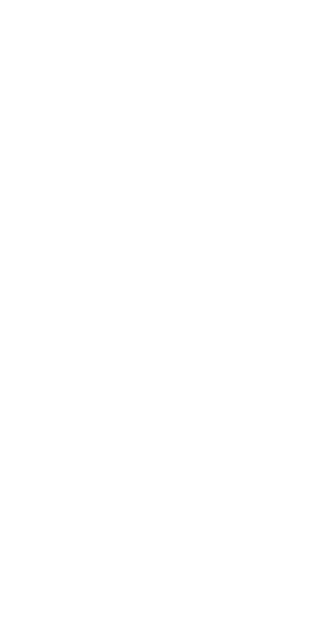 scroll, scrollTop: 0, scrollLeft: 0, axis: both 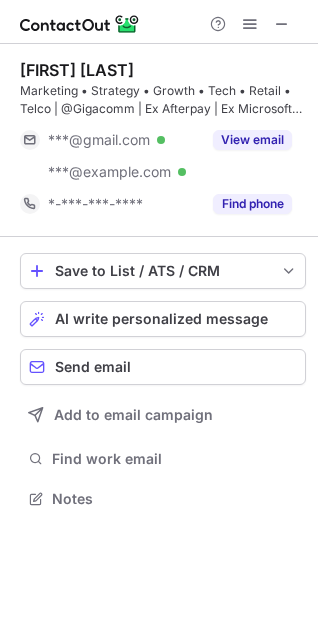 click on "[FIRST] [LAST]" at bounding box center (77, 70) 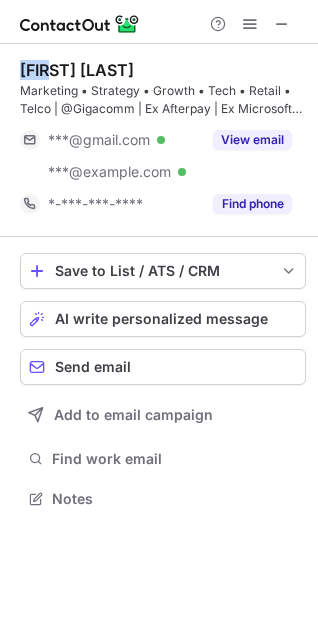 click on "[FIRST] [LAST]" at bounding box center (77, 70) 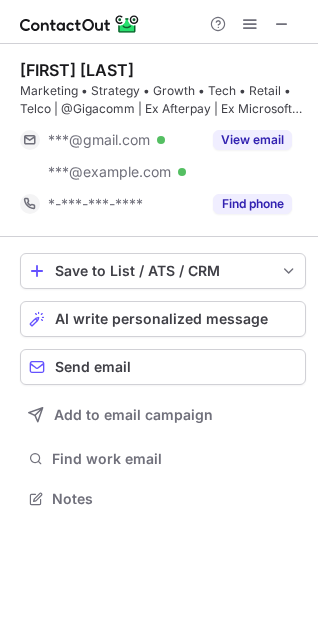 click on "[FIRST] [LAST]" at bounding box center (77, 70) 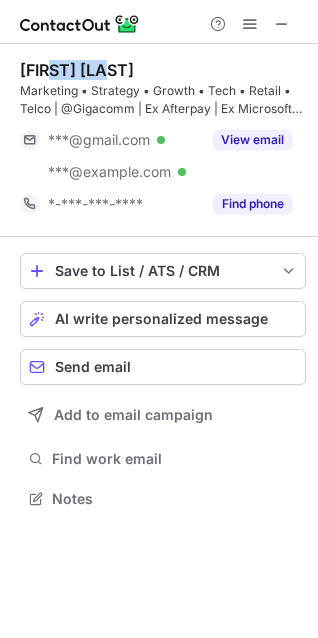 click on "Dan Connell" at bounding box center [77, 70] 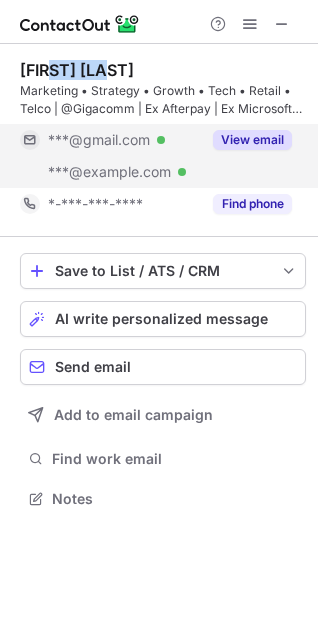 click on "View email" at bounding box center (252, 140) 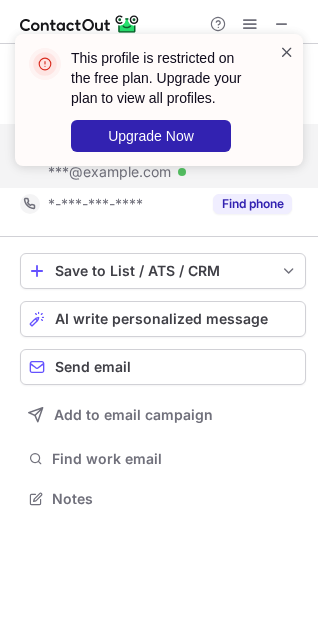 click at bounding box center (287, 52) 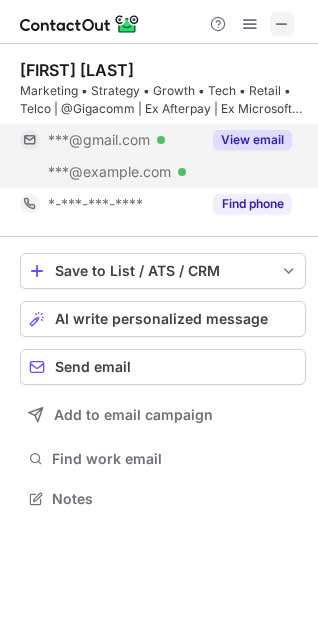 click at bounding box center (282, 24) 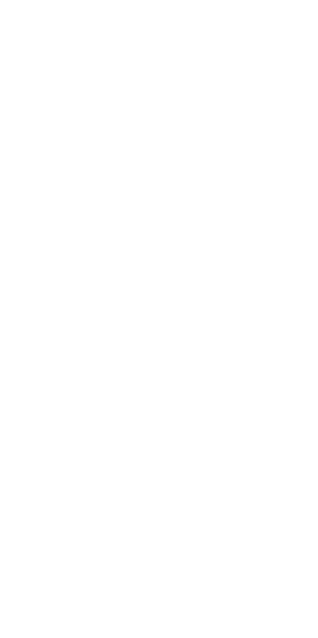 scroll, scrollTop: 0, scrollLeft: 0, axis: both 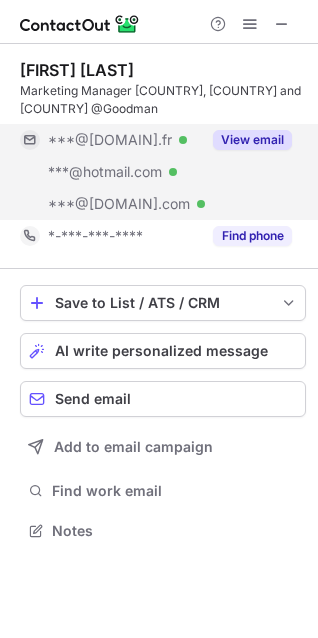 click on "View email" at bounding box center [252, 140] 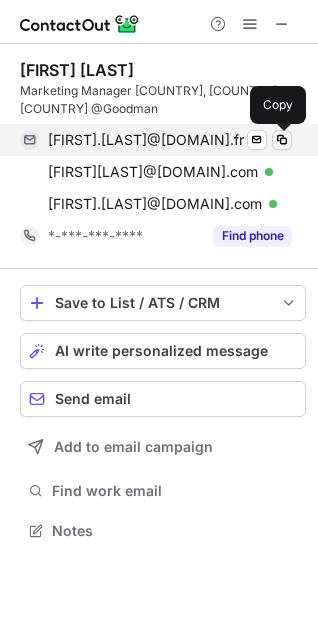click at bounding box center (282, 140) 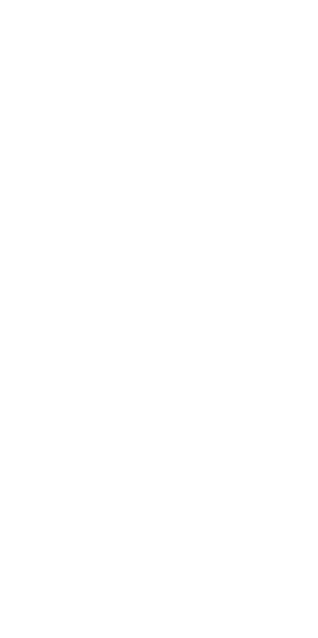 scroll, scrollTop: 0, scrollLeft: 0, axis: both 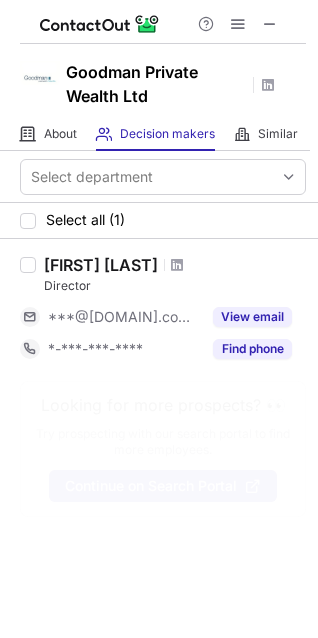 click on "Select department" at bounding box center (159, 177) 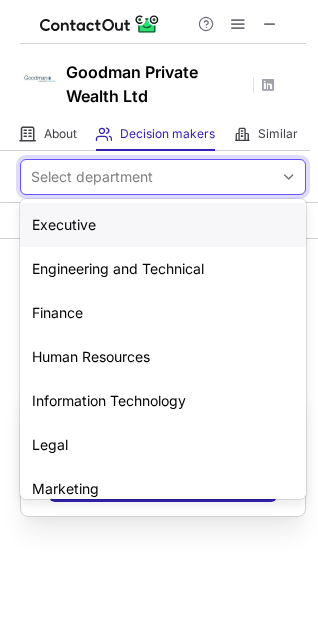click on "Select department" at bounding box center (92, 177) 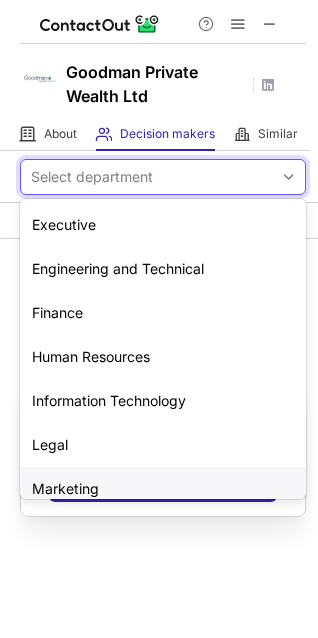 click on "Marketing" at bounding box center [163, 489] 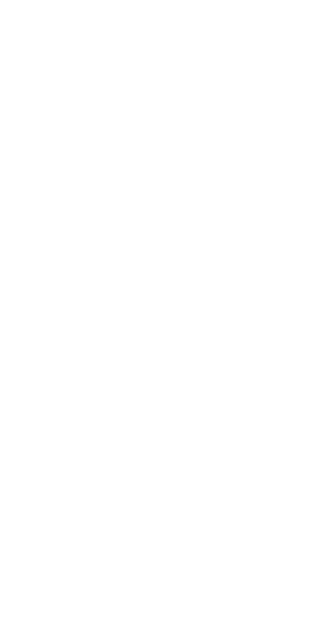 scroll, scrollTop: 0, scrollLeft: 0, axis: both 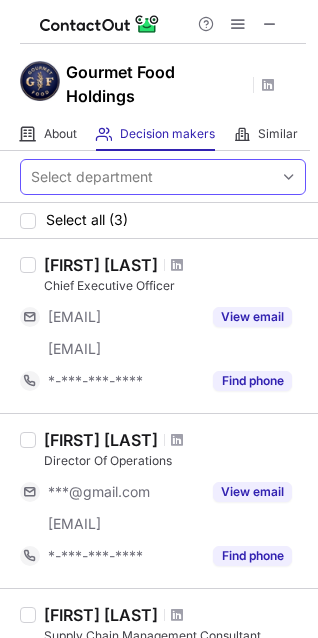 click on "Select department" at bounding box center (147, 177) 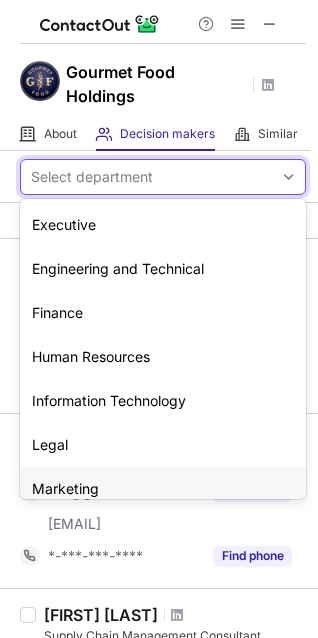 click on "Marketing" at bounding box center (163, 489) 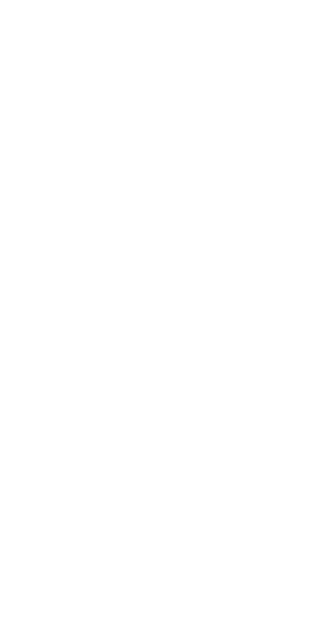 scroll, scrollTop: 0, scrollLeft: 0, axis: both 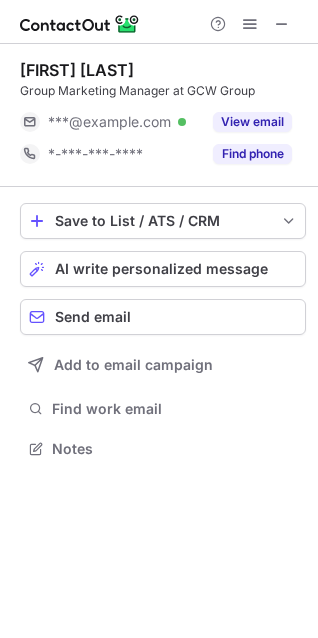 click on "Andrew W." at bounding box center [77, 70] 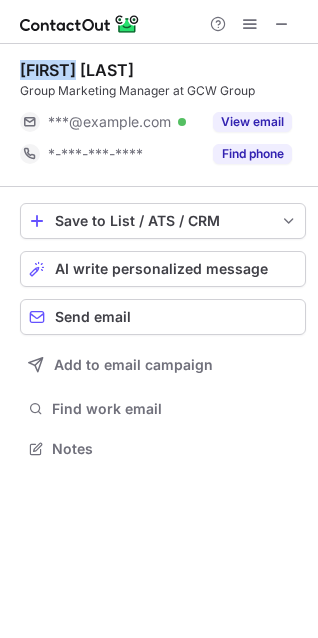 click on "Andrew W." at bounding box center (77, 70) 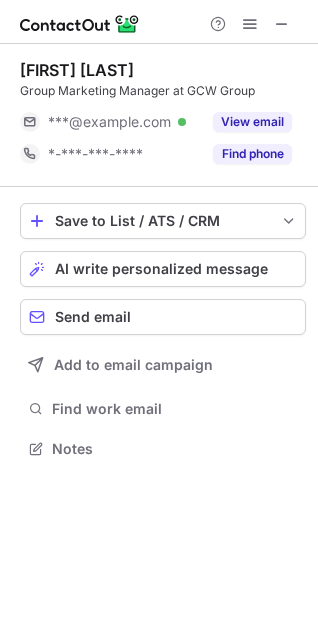 click on "Andrew W." at bounding box center [77, 70] 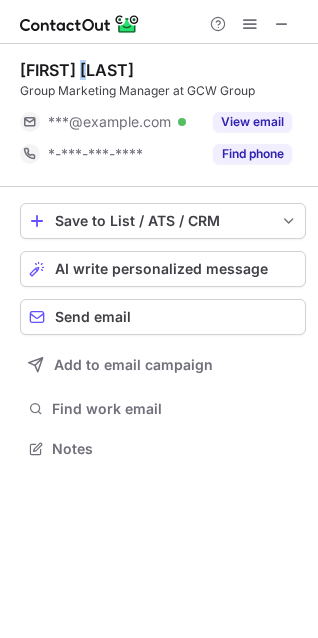 click on "Andrew W." at bounding box center (77, 70) 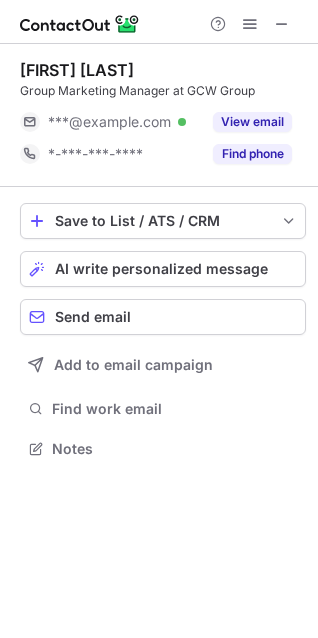 click on "Andrew W." at bounding box center [77, 70] 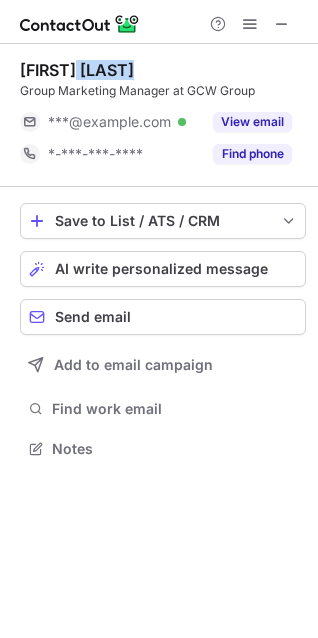 drag, startPoint x: 91, startPoint y: 69, endPoint x: 102, endPoint y: 69, distance: 11 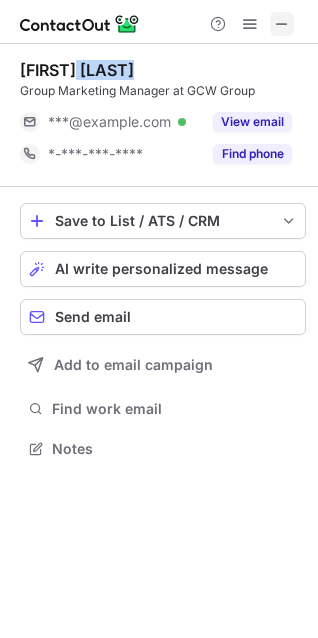click at bounding box center [282, 24] 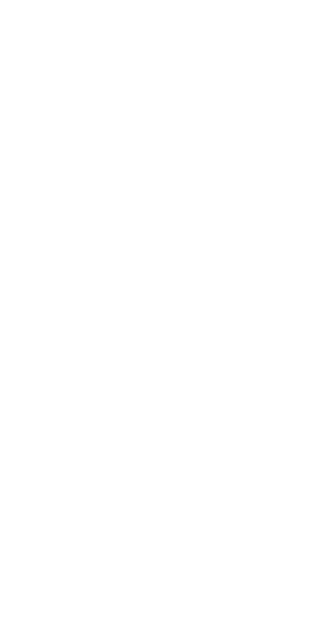 scroll, scrollTop: 0, scrollLeft: 0, axis: both 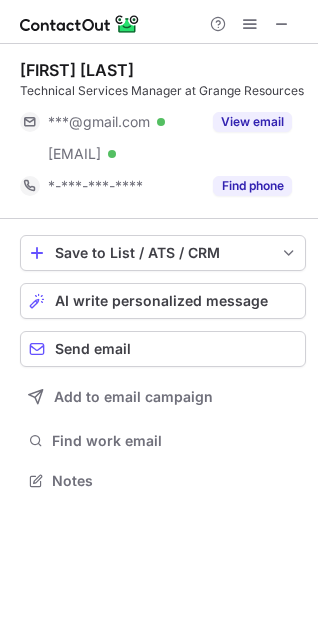 click on "Nicholas van der Hout" at bounding box center [77, 70] 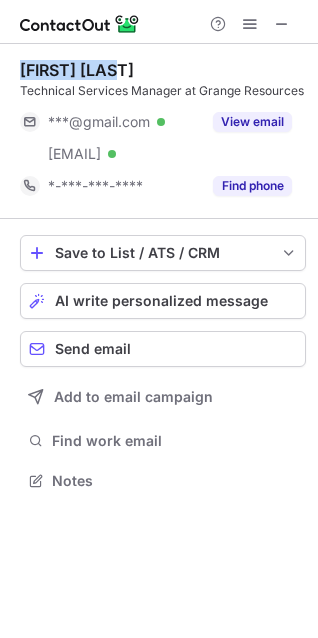 drag, startPoint x: 58, startPoint y: 70, endPoint x: 102, endPoint y: 67, distance: 44.102154 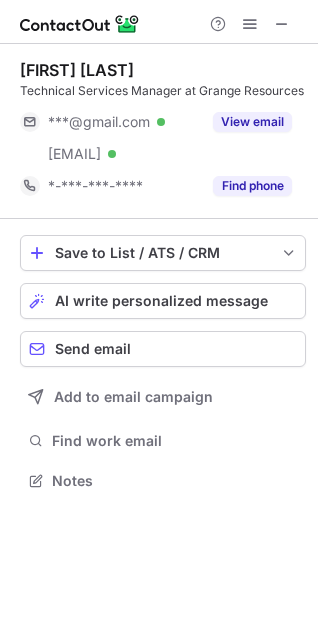 click on "Nicholas van der Hout" at bounding box center (77, 70) 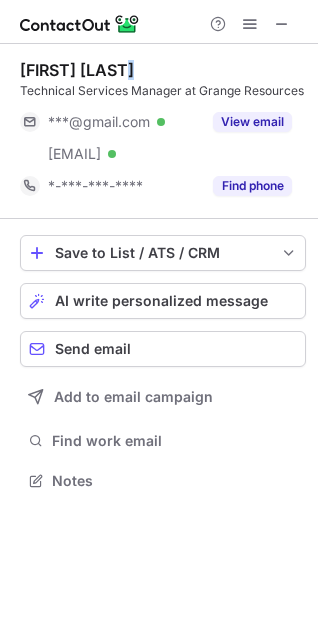 drag, startPoint x: 134, startPoint y: 71, endPoint x: 201, endPoint y: 65, distance: 67.26812 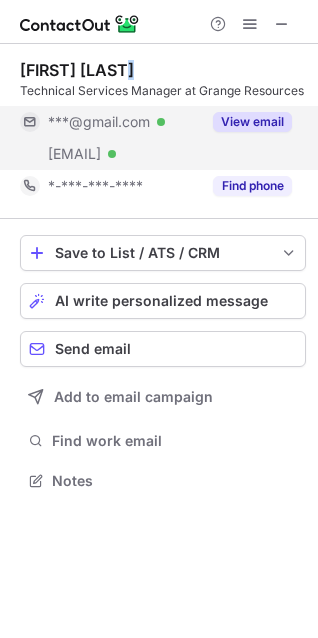 click on "View email" at bounding box center [252, 122] 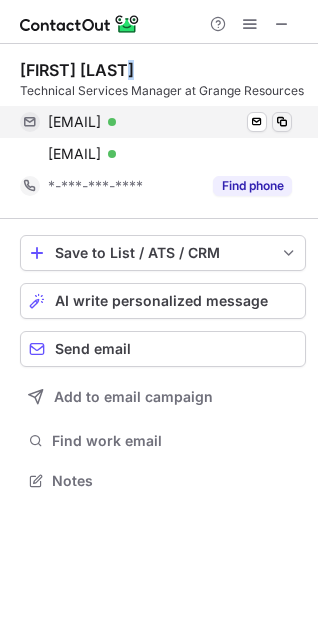 click at bounding box center [282, 122] 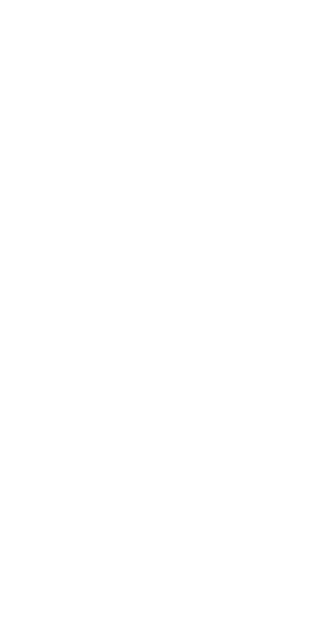 scroll, scrollTop: 0, scrollLeft: 0, axis: both 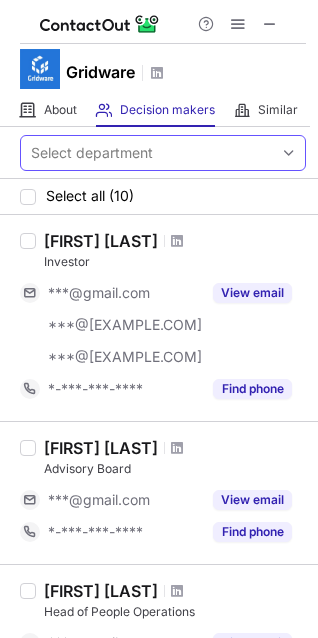 click on "Select department" at bounding box center (92, 153) 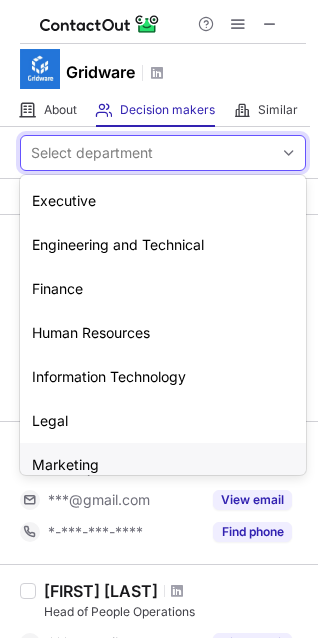 click on "Marketing" at bounding box center (163, 465) 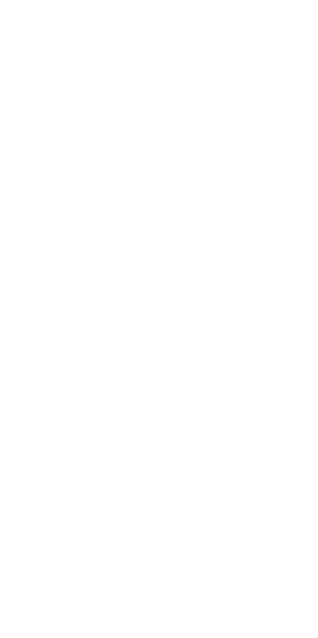 scroll, scrollTop: 0, scrollLeft: 0, axis: both 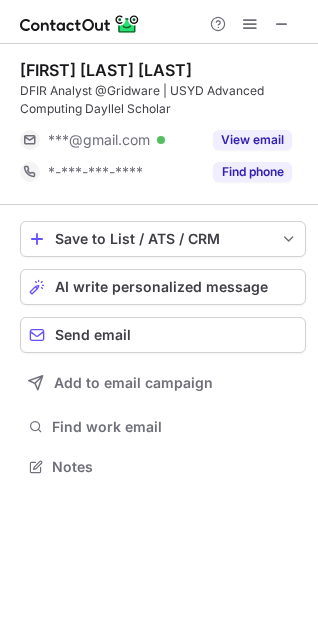 click on "[FIRST] [LAST] [LAST]" at bounding box center (106, 70) 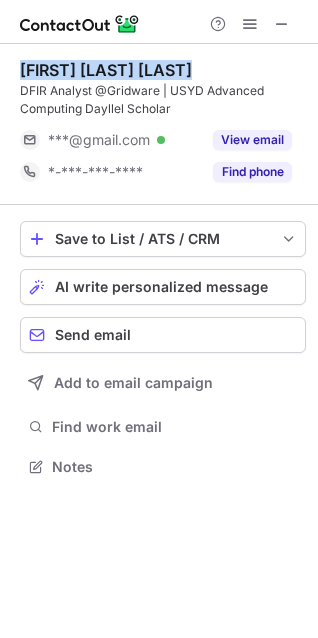 click on "Ella Cay Smith" at bounding box center [106, 70] 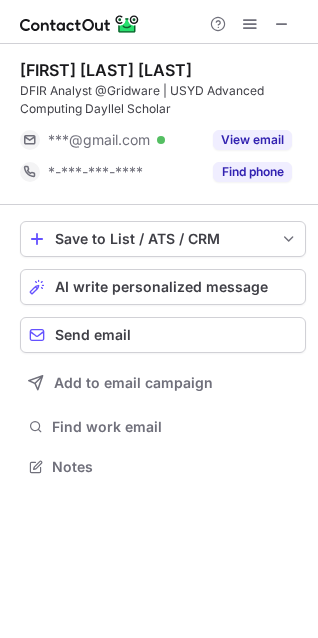 click on "Ella Cay Smith" at bounding box center (106, 70) 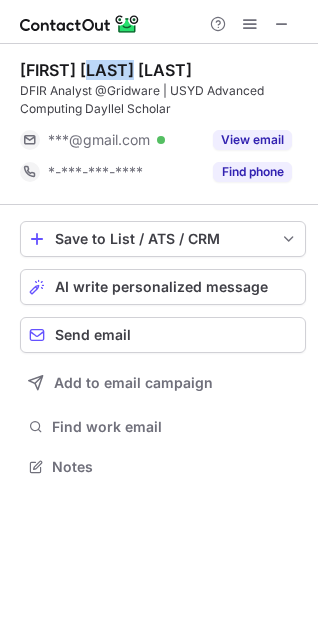 click on "Ella Cay Smith" at bounding box center (106, 70) 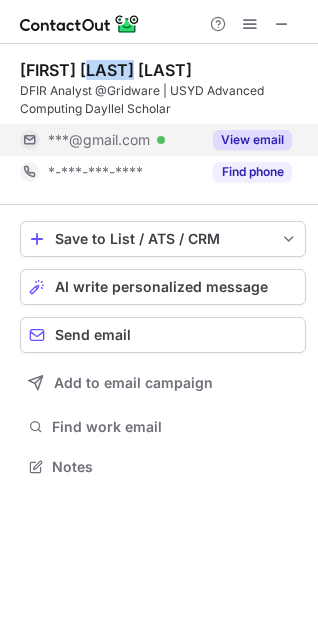 click on "View email" at bounding box center [252, 140] 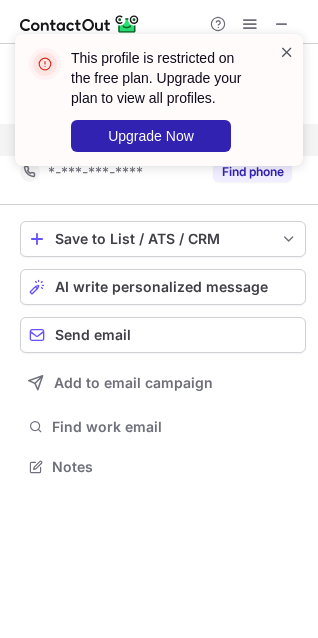 click at bounding box center [287, 52] 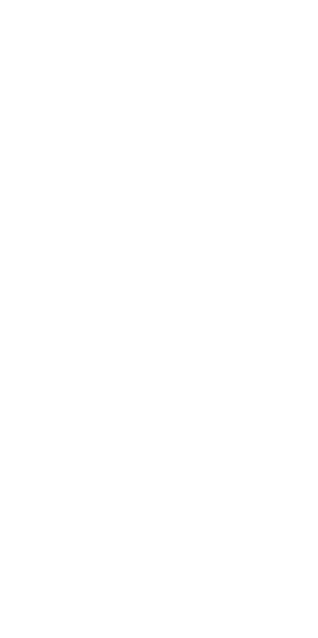 scroll, scrollTop: 0, scrollLeft: 0, axis: both 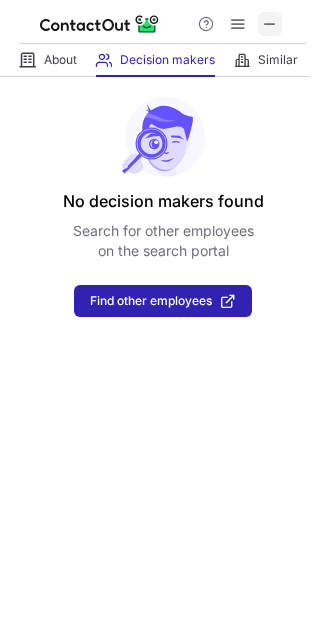 click at bounding box center (270, 24) 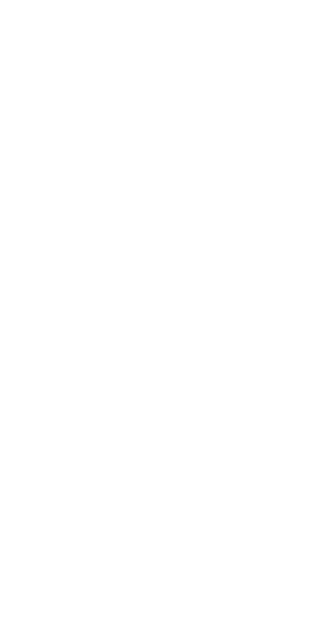 scroll, scrollTop: 0, scrollLeft: 0, axis: both 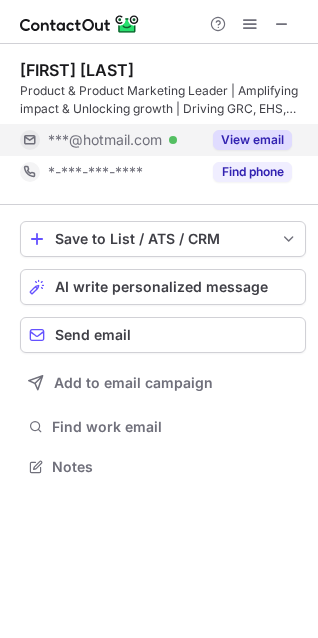 click on "View email" at bounding box center [252, 140] 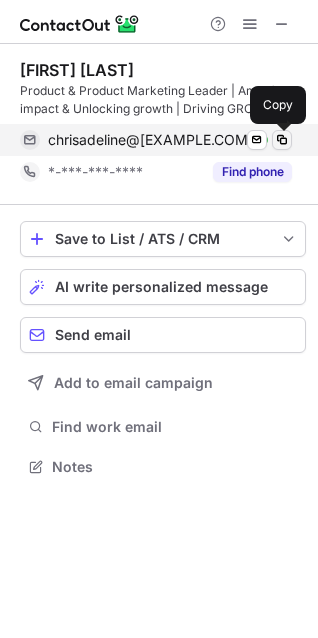 click at bounding box center (282, 140) 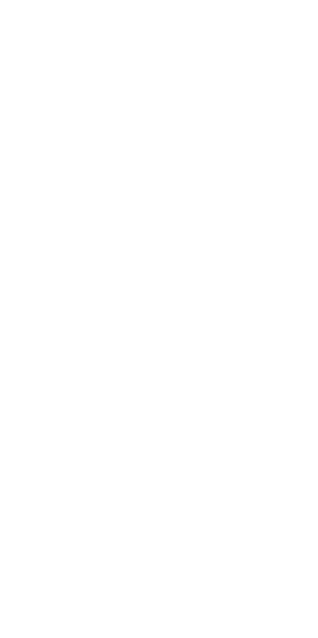 scroll, scrollTop: 0, scrollLeft: 0, axis: both 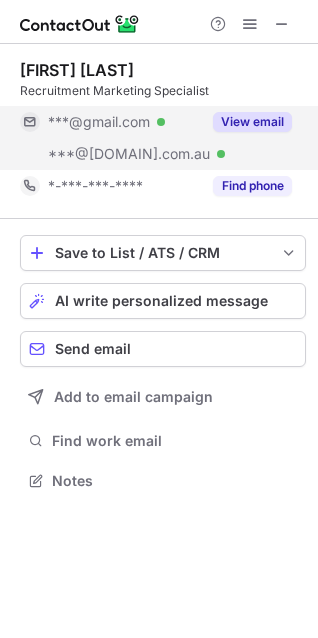 click on "View email" at bounding box center [252, 122] 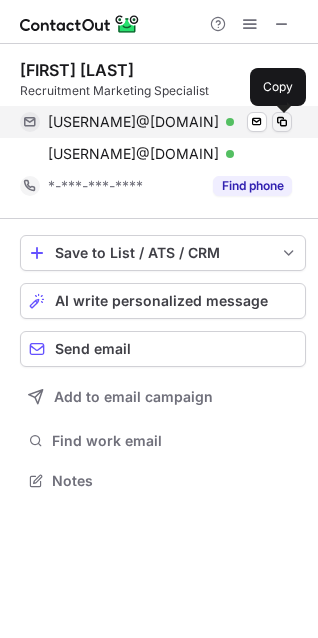 click at bounding box center (282, 122) 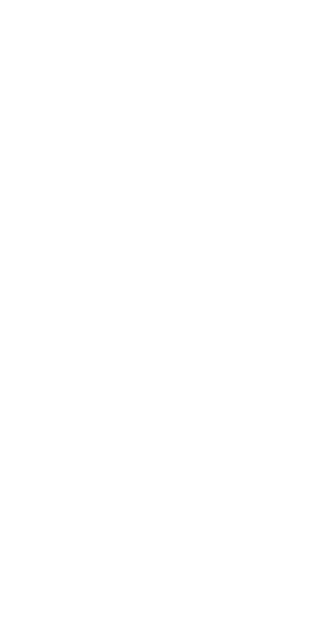 scroll, scrollTop: 0, scrollLeft: 0, axis: both 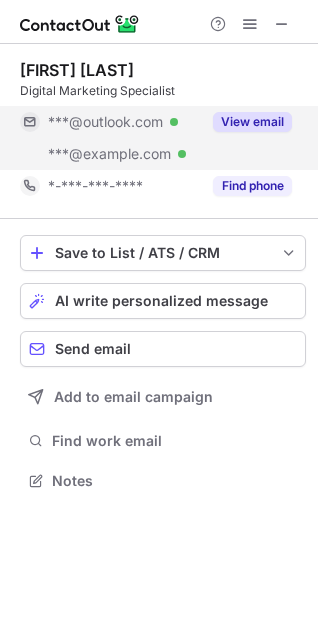 click on "View email" at bounding box center [252, 122] 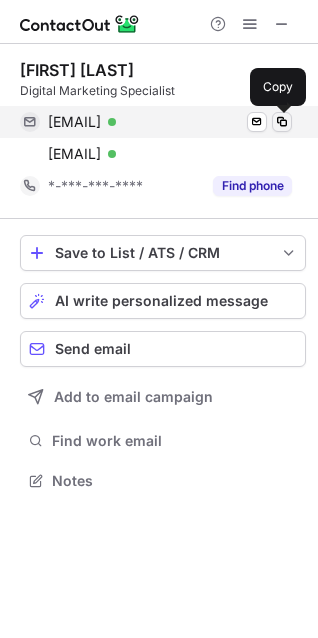 click at bounding box center (282, 122) 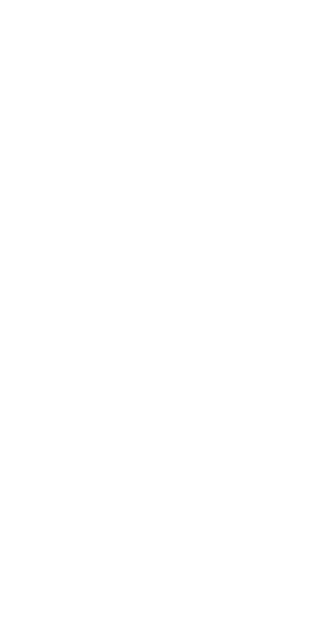 scroll, scrollTop: 0, scrollLeft: 0, axis: both 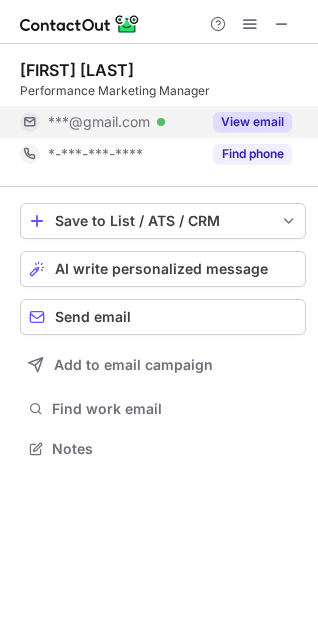 click on "View email" at bounding box center (252, 122) 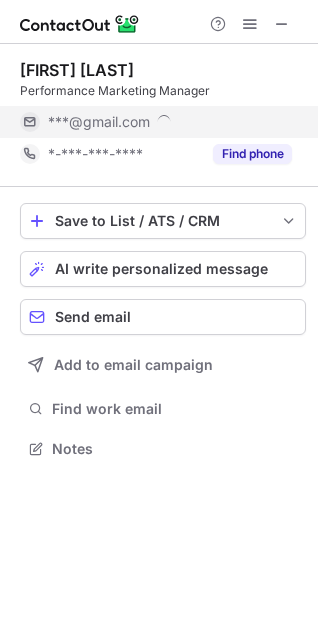 scroll, scrollTop: 9, scrollLeft: 9, axis: both 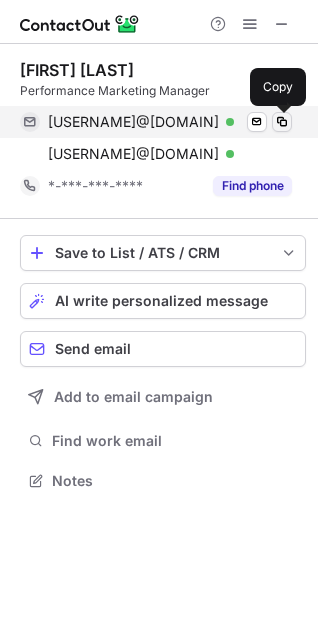 click at bounding box center (282, 122) 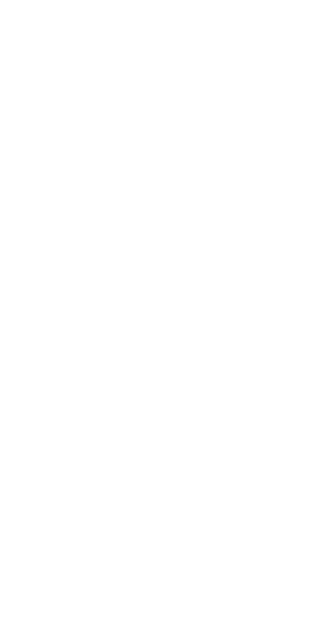 scroll, scrollTop: 0, scrollLeft: 0, axis: both 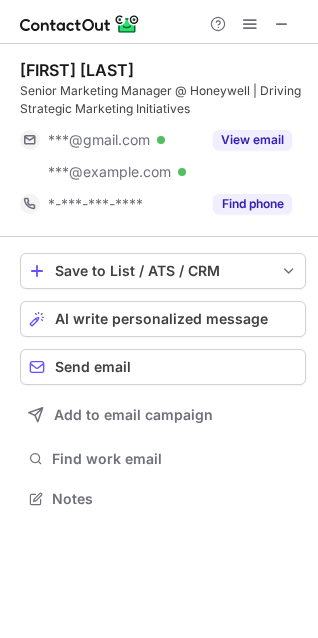 click on "[FIRST] [LAST]" at bounding box center (77, 70) 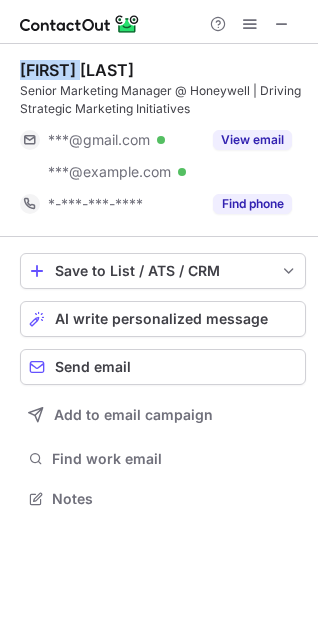 click on "[FIRST] [LAST]" at bounding box center (77, 70) 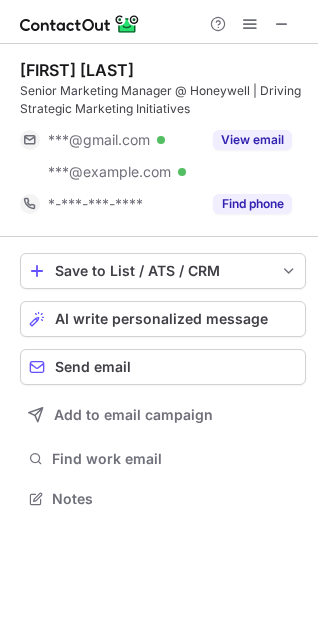 click on "[FIRST] [LAST]" at bounding box center (77, 70) 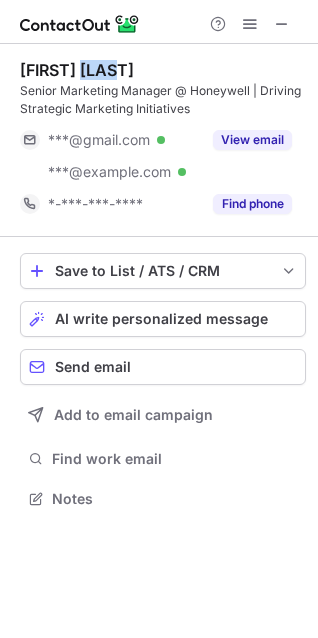 click on "Simanti Bose" at bounding box center [77, 70] 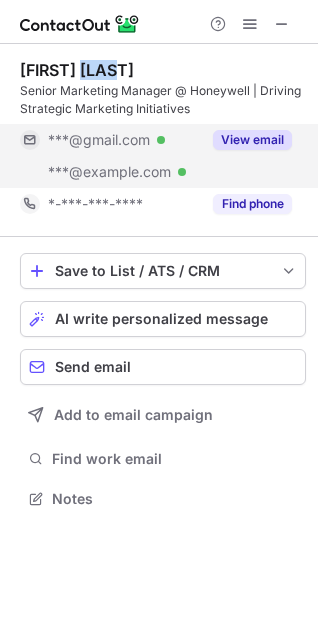 click on "View email" at bounding box center (252, 140) 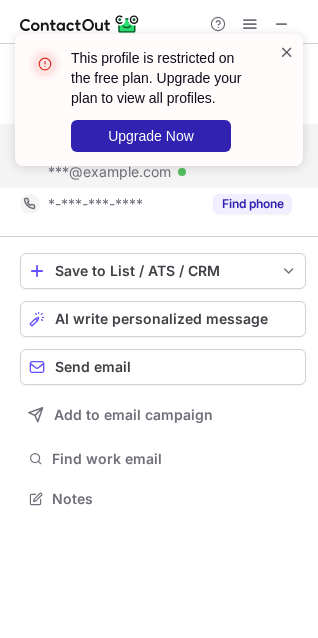 click at bounding box center [287, 52] 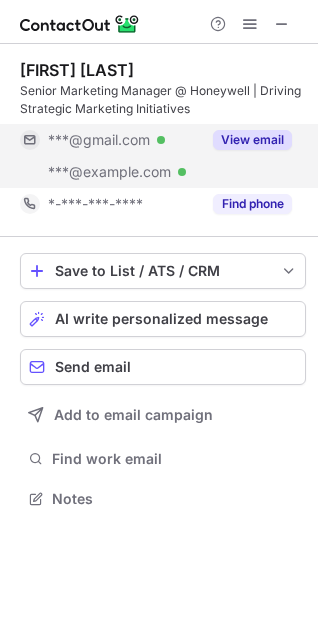 click on "Senior Marketing Manager @ Honeywell | Driving Strategic Marketing Initiatives" at bounding box center [163, 100] 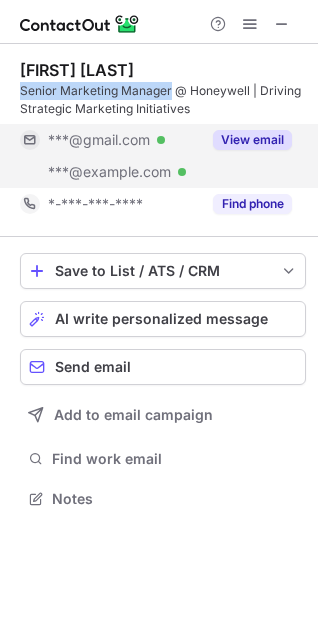 drag, startPoint x: 42, startPoint y: 92, endPoint x: 142, endPoint y: 91, distance: 100.005 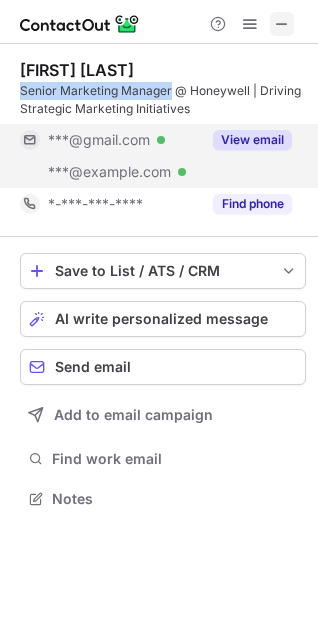 click at bounding box center (282, 24) 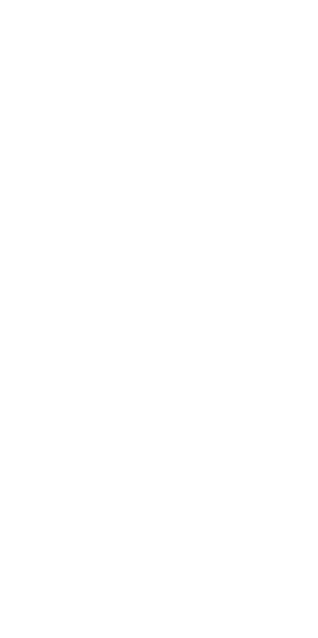 scroll, scrollTop: 0, scrollLeft: 0, axis: both 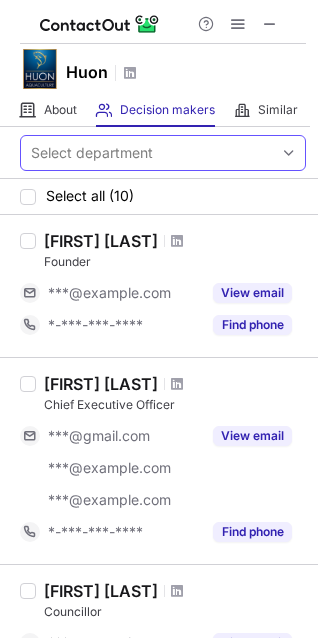 click on "Select department" at bounding box center [92, 153] 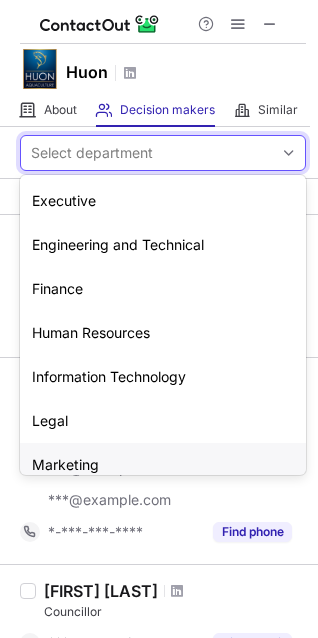 click on "Marketing" at bounding box center [163, 465] 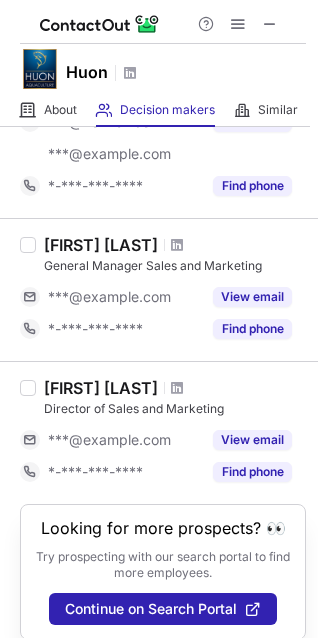 scroll, scrollTop: 698, scrollLeft: 0, axis: vertical 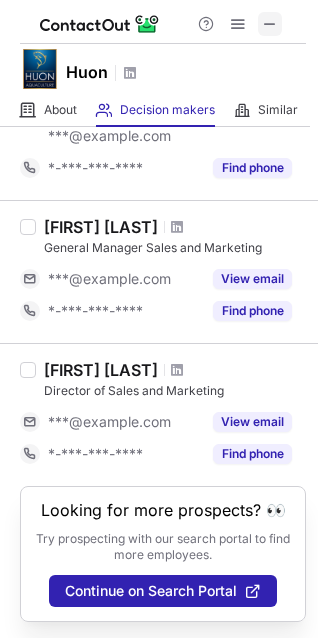 click at bounding box center [270, 24] 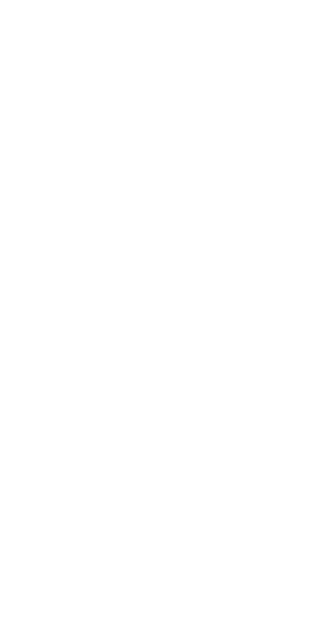 scroll, scrollTop: 0, scrollLeft: 0, axis: both 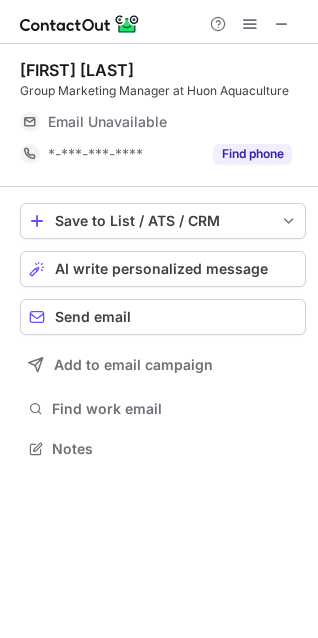 click on "Email Unavailable" at bounding box center [170, 122] 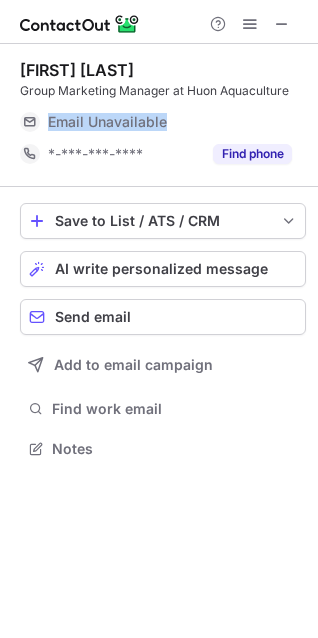 click on "Email Unavailable" at bounding box center (170, 122) 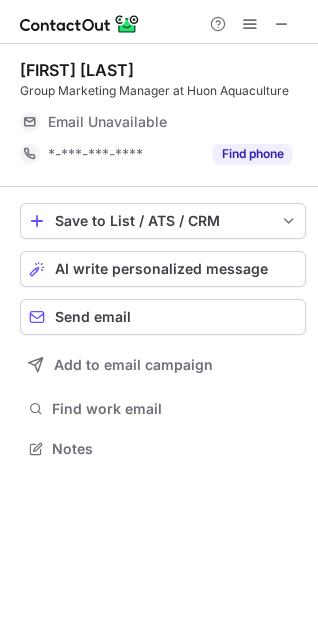 click on "Email Unavailable" at bounding box center (170, 122) 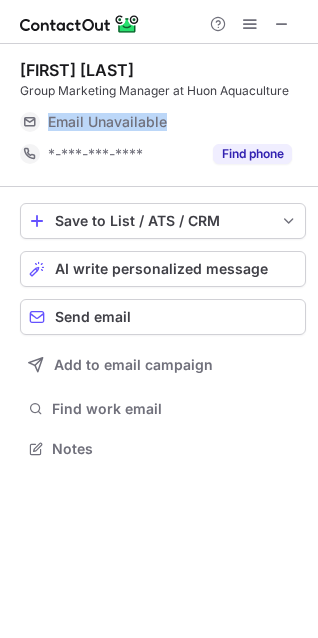 click on "Email Unavailable" at bounding box center (170, 122) 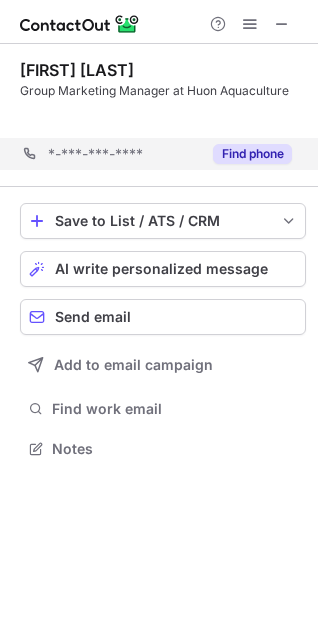 scroll, scrollTop: 402, scrollLeft: 318, axis: both 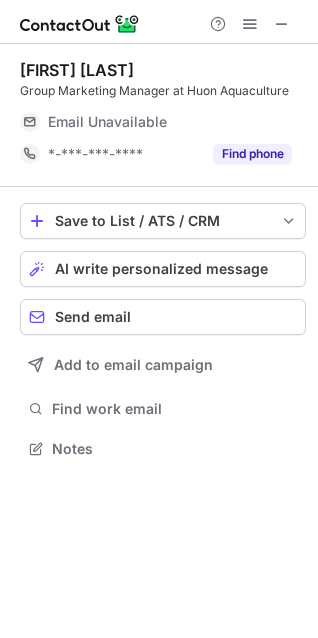 click on "Email Unavailable" at bounding box center (170, 122) 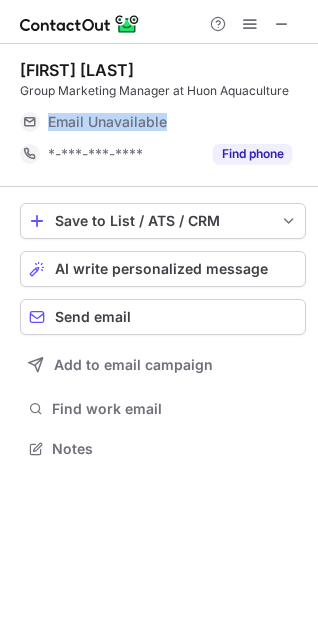 click on "Email Unavailable" at bounding box center [170, 122] 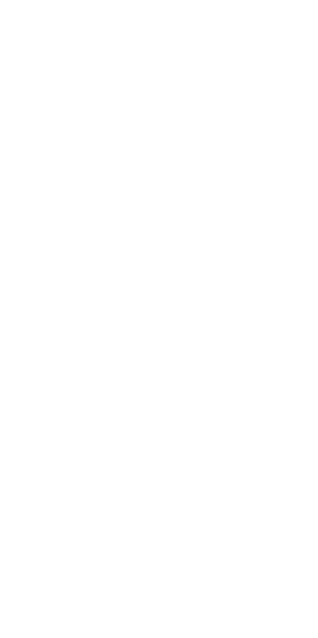 scroll, scrollTop: 0, scrollLeft: 0, axis: both 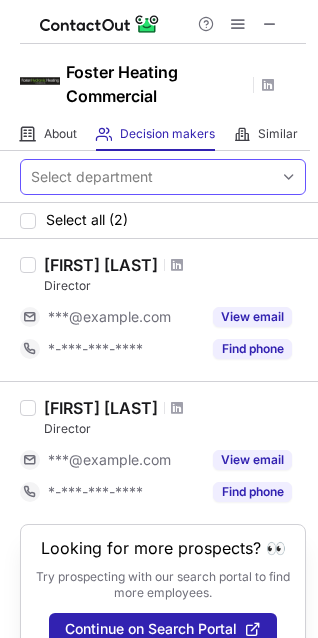 click on "Select department" at bounding box center [147, 177] 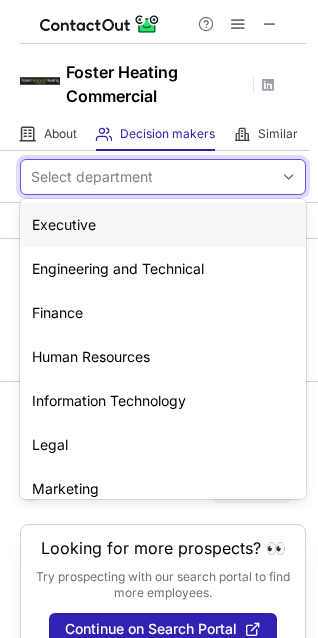 click on "Select department" at bounding box center (147, 177) 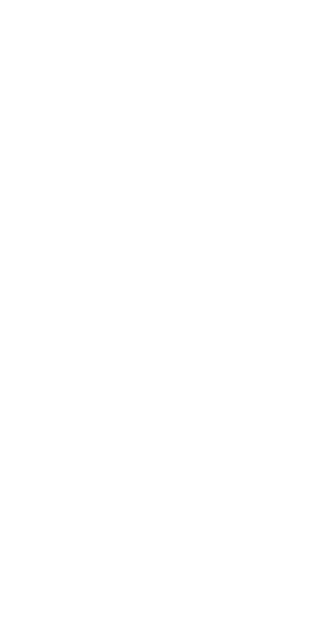 scroll, scrollTop: 0, scrollLeft: 0, axis: both 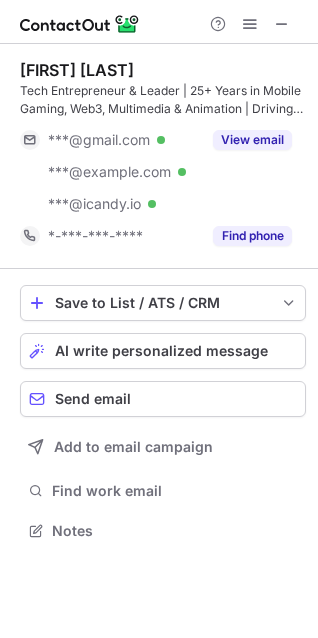 click on "[FIRST] [LAST]" at bounding box center [77, 70] 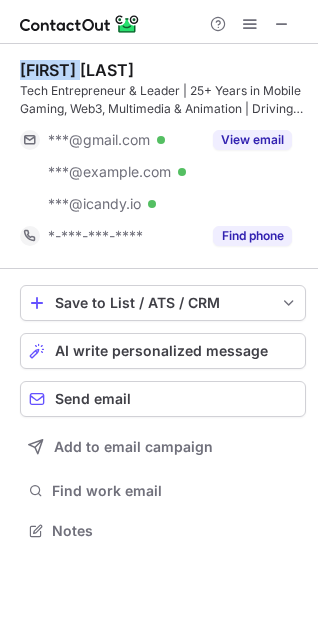 click on "[FIRST] [LAST]" at bounding box center (77, 70) 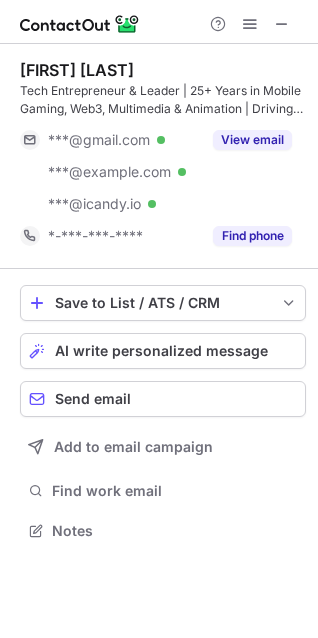 click on "[FIRST] [LAST] Tech Entrepreneur & Leader | 25+ Years in Mobile Gaming, Web3, Multimedia & Animation | Driving AI Advancements ***@example.com Verified ***@example.com Verified ***@example.com Verified View email [PHONE] Find phone" at bounding box center [163, 156] 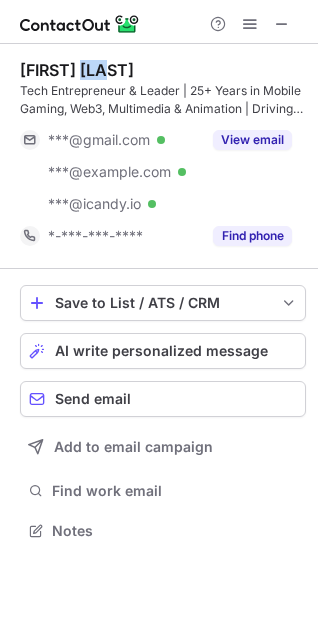 click on "[FIRST] [LAST] Tech Entrepreneur & Leader | 25+ Years in Mobile Gaming, Web3, Multimedia & Animation | Driving AI Advancements ***@example.com Verified ***@example.com Verified ***@example.com Verified View email [PHONE] Find phone" at bounding box center (163, 156) 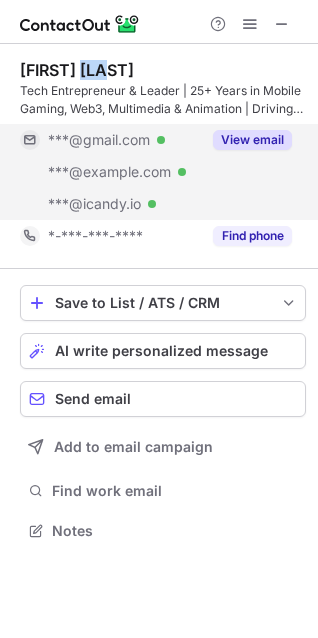 click on "View email" at bounding box center [252, 140] 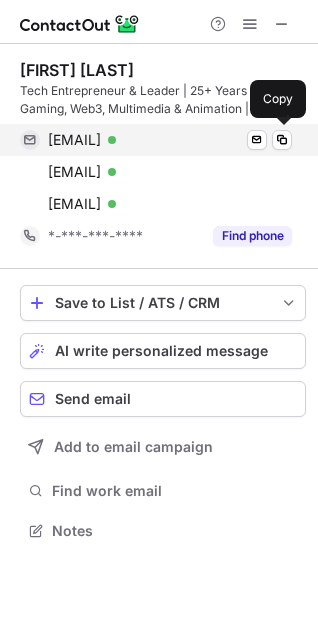 click on "[EMAIL] Verified" at bounding box center [170, 140] 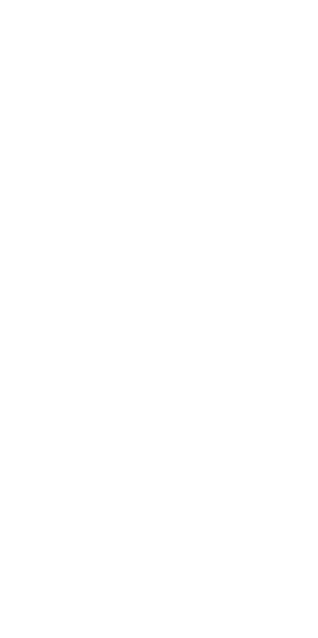 scroll, scrollTop: 0, scrollLeft: 0, axis: both 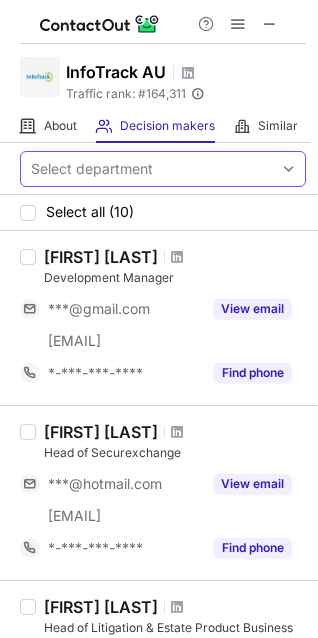 click on "Select department" at bounding box center [92, 169] 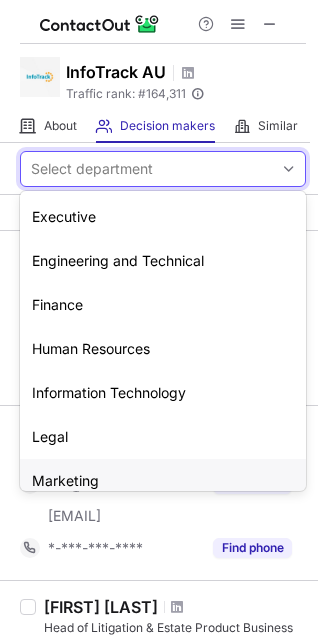 click on "Marketing" at bounding box center [163, 481] 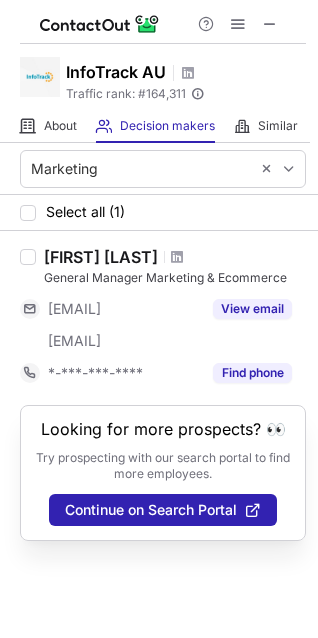 click at bounding box center (177, 257) 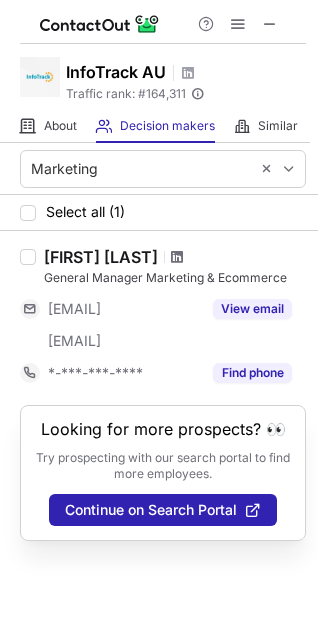 click at bounding box center [177, 257] 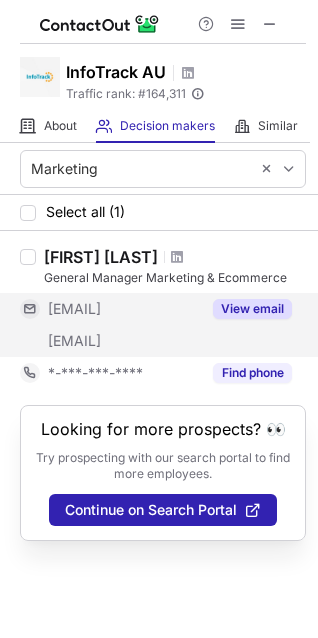 click on "View email" at bounding box center (252, 309) 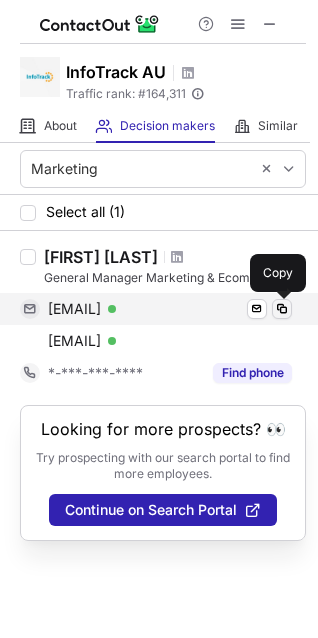 click at bounding box center [282, 309] 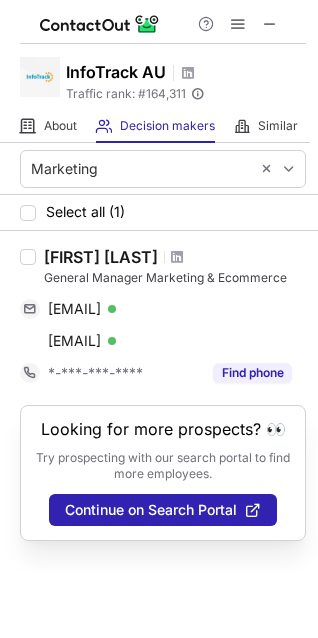click on "Sandra Falzon" at bounding box center (101, 257) 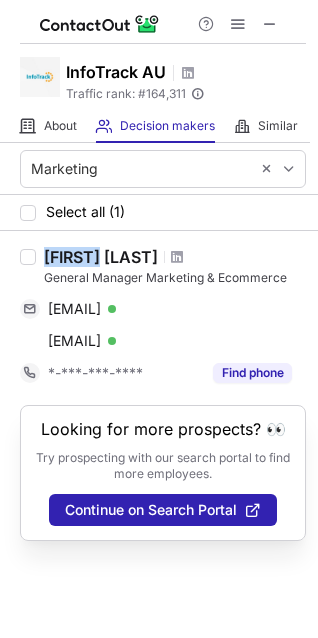 copy on "Sandra" 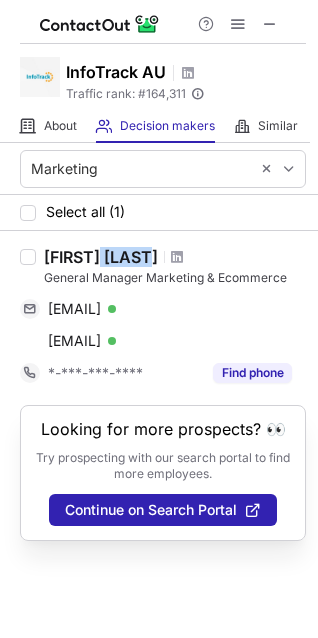 click on "Sandra Falzon" at bounding box center (101, 257) 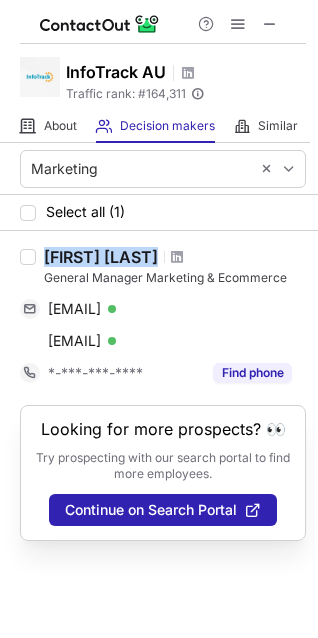 click on "Sandra Falzon" at bounding box center [101, 257] 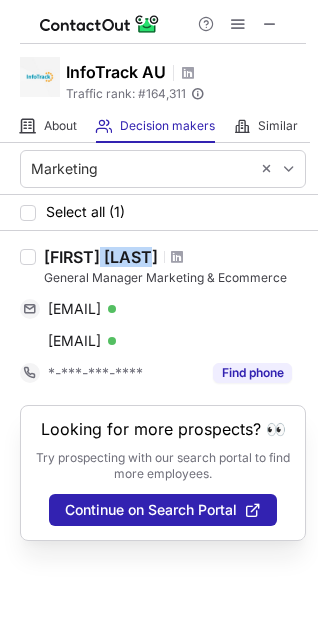 click on "Sandra Falzon" at bounding box center (101, 257) 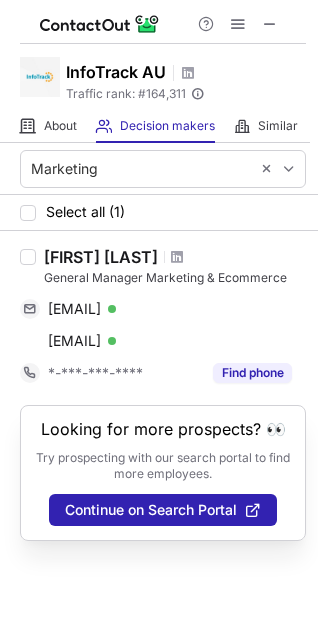 click on "General Manager Marketing & Ecommerce" at bounding box center [175, 278] 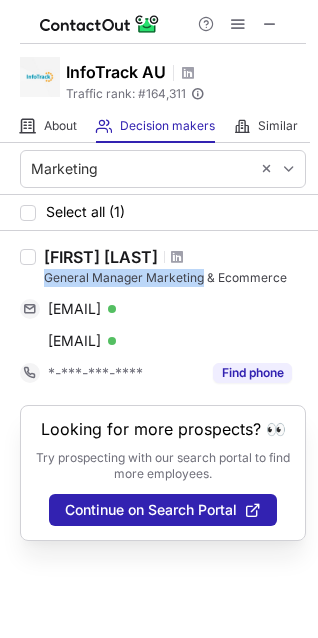 drag, startPoint x: 63, startPoint y: 280, endPoint x: 155, endPoint y: 284, distance: 92.086914 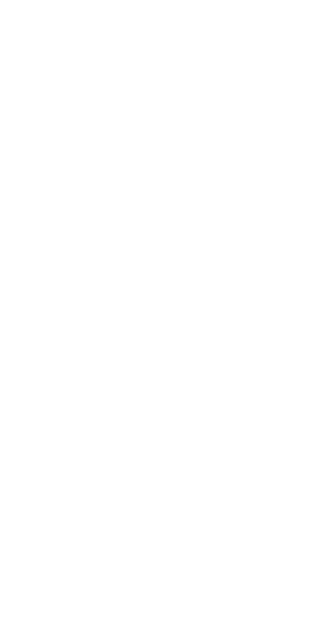 scroll, scrollTop: 0, scrollLeft: 0, axis: both 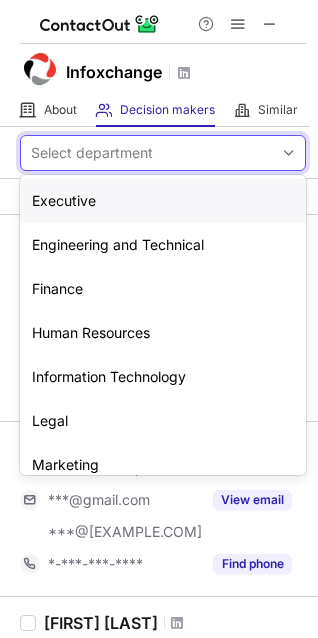 click on "Select department" at bounding box center (147, 153) 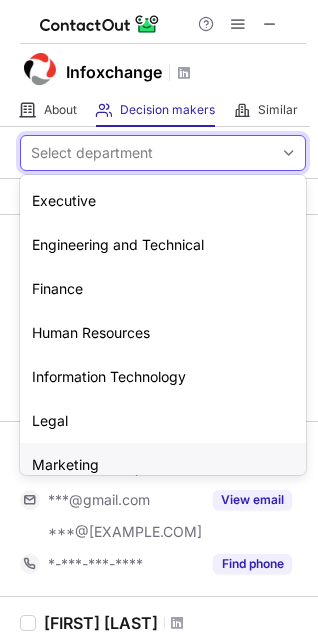 click on "Marketing" at bounding box center (163, 465) 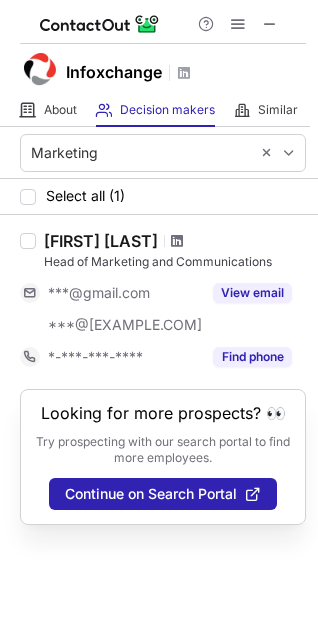 click at bounding box center [177, 241] 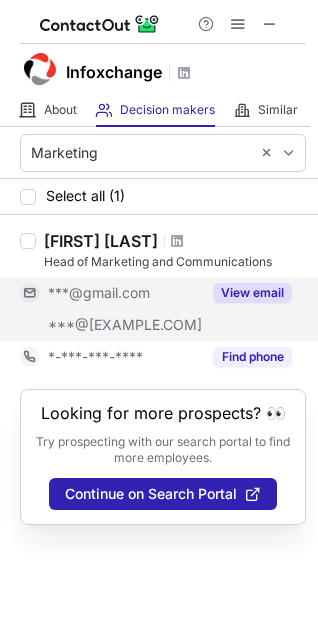 click on "View email" at bounding box center [252, 293] 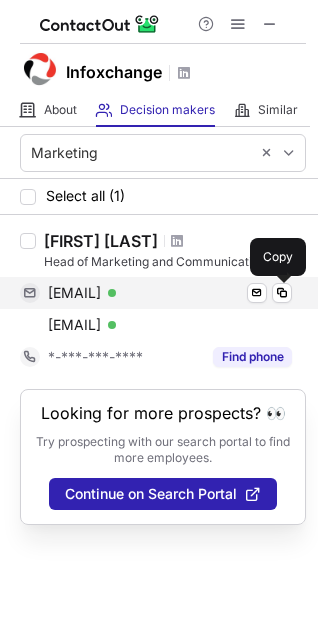 click at bounding box center (282, 293) 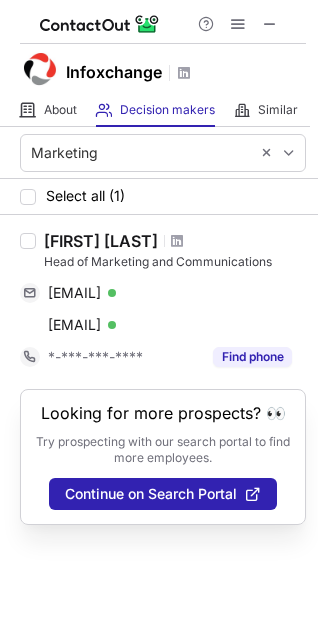 click on "Bede Eagle" at bounding box center (101, 241) 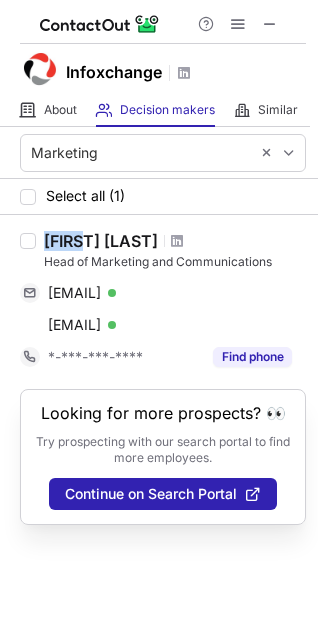 click on "Bede Eagle" at bounding box center (101, 241) 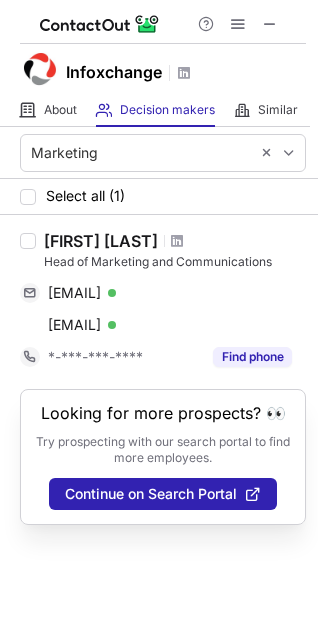 click on "Bede Eagle" at bounding box center (101, 241) 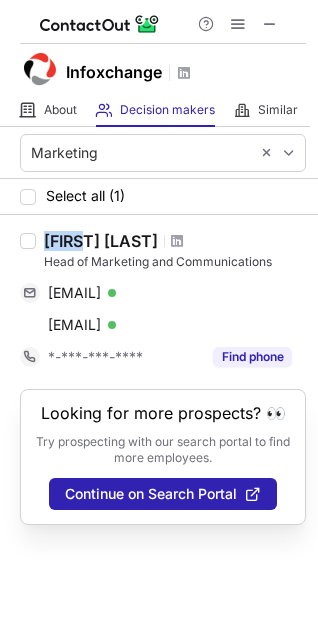 click on "Bede Eagle" at bounding box center (101, 241) 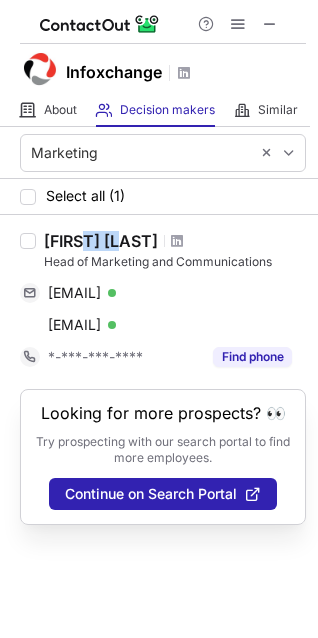 click on "Bede Eagle" at bounding box center (101, 241) 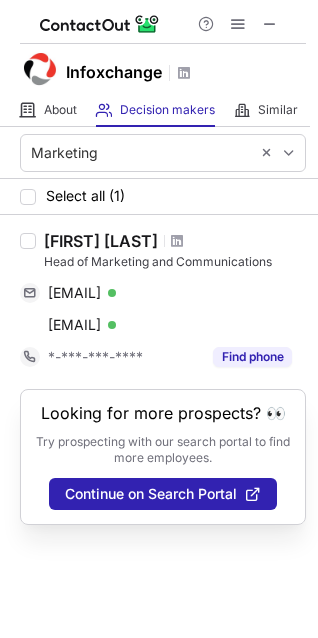 click on "Head of Marketing and Communications" at bounding box center [175, 262] 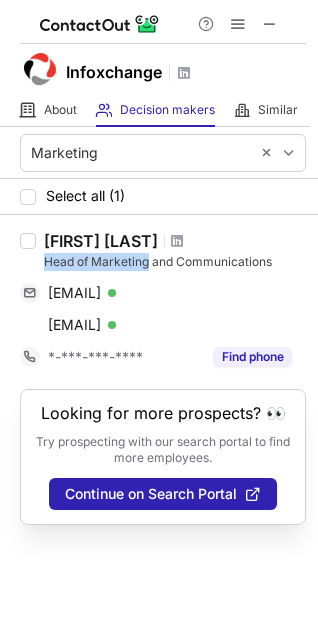 drag, startPoint x: 68, startPoint y: 260, endPoint x: 106, endPoint y: 264, distance: 38.209946 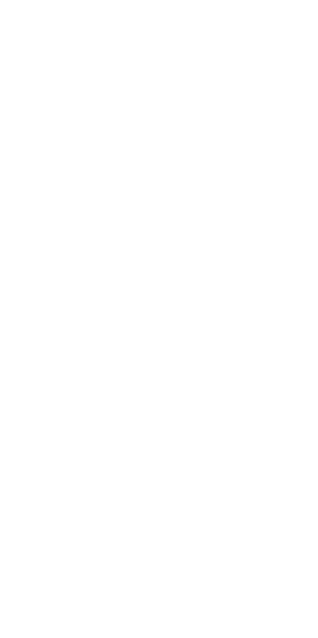 scroll, scrollTop: 0, scrollLeft: 0, axis: both 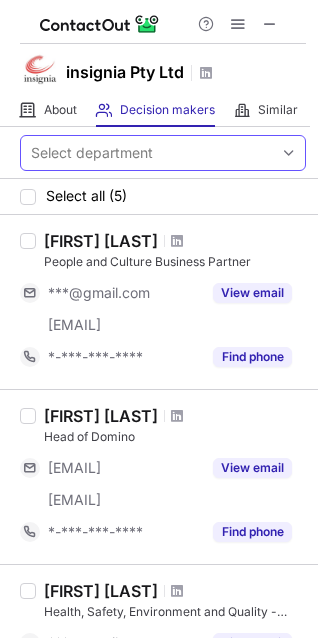 click on "Select department" at bounding box center (147, 153) 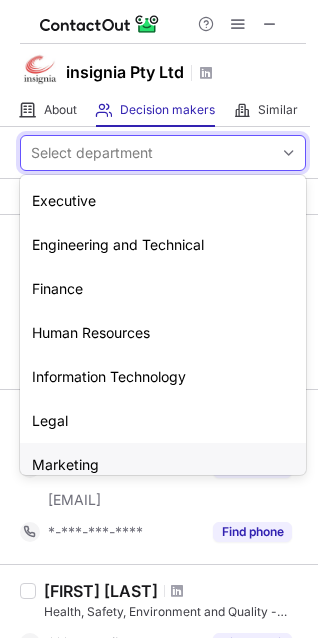 click on "Marketing" at bounding box center [163, 465] 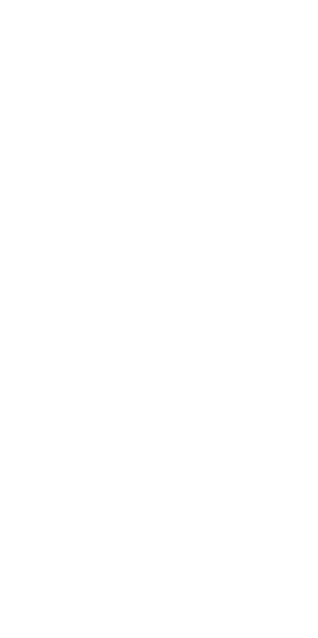 scroll, scrollTop: 0, scrollLeft: 0, axis: both 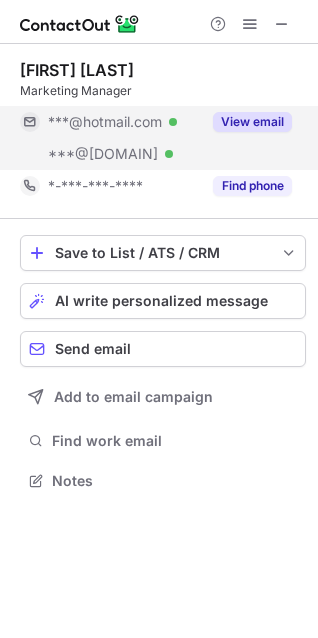click on "View email" at bounding box center (252, 122) 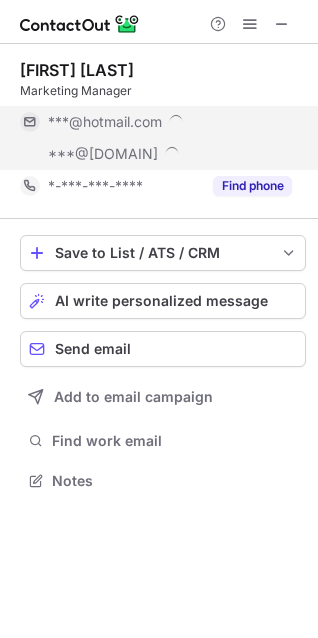 scroll, scrollTop: 9, scrollLeft: 9, axis: both 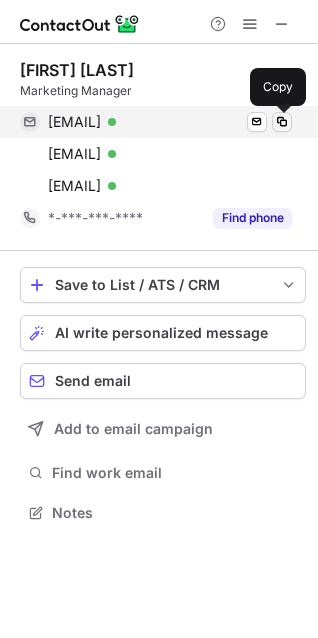 click at bounding box center (282, 122) 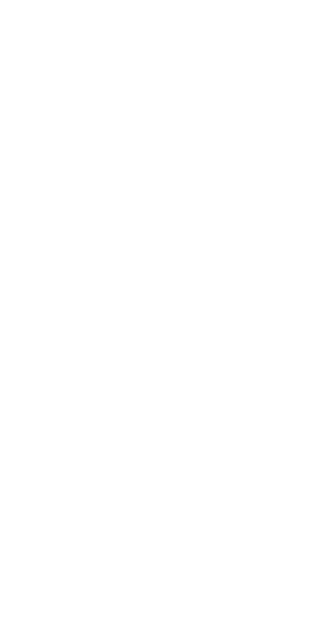 scroll, scrollTop: 0, scrollLeft: 0, axis: both 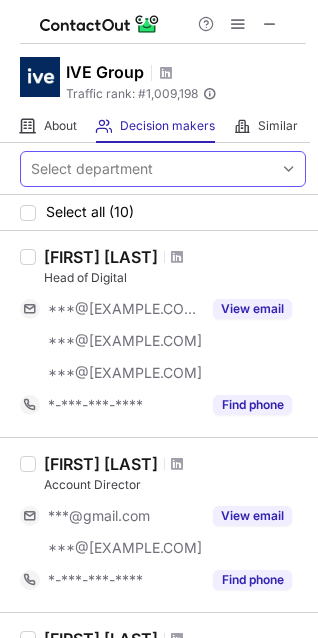 click on "Select department" at bounding box center (147, 169) 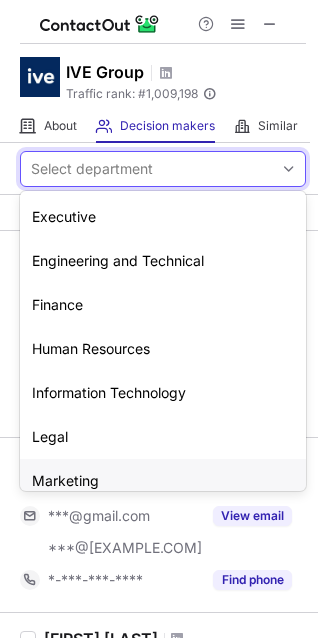 click on "Marketing" at bounding box center (163, 481) 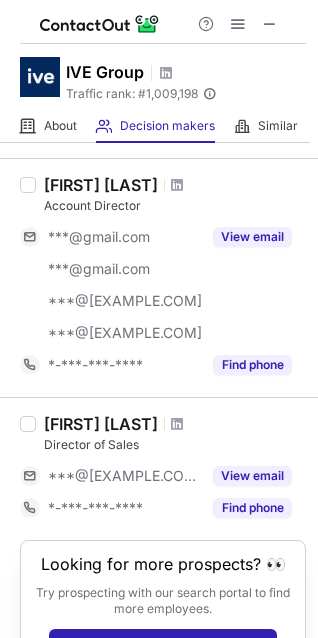 scroll, scrollTop: 1600, scrollLeft: 0, axis: vertical 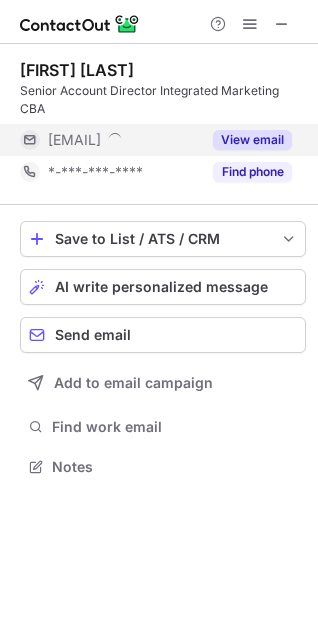 click on "View email" at bounding box center (252, 140) 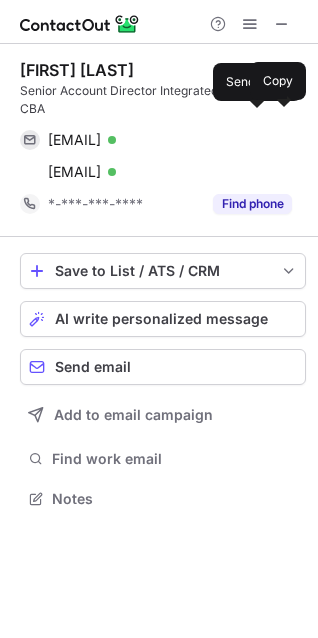 scroll, scrollTop: 9, scrollLeft: 9, axis: both 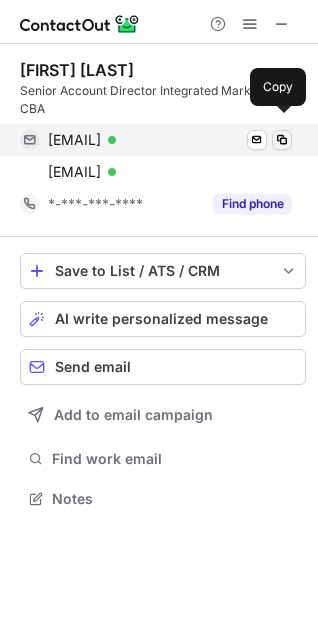 click at bounding box center [282, 140] 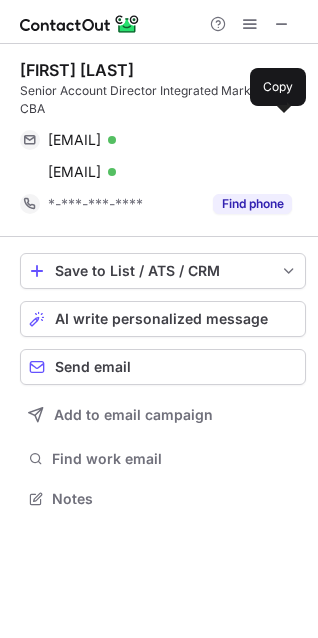 click on "Holly Mizen" at bounding box center (77, 70) 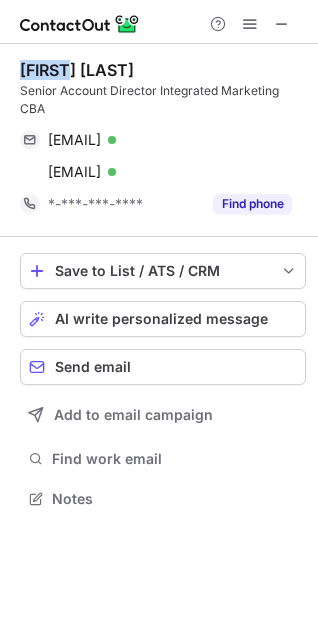 click on "Holly Mizen" at bounding box center [77, 70] 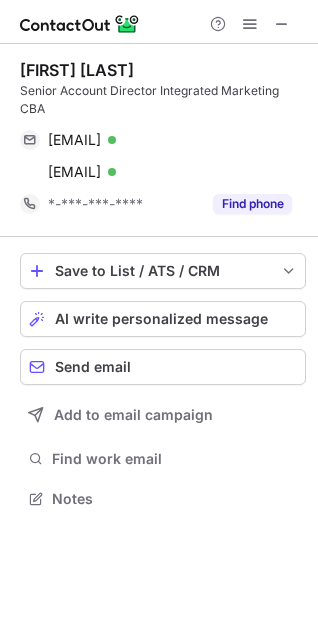 click on "Holly Mizen" at bounding box center [77, 70] 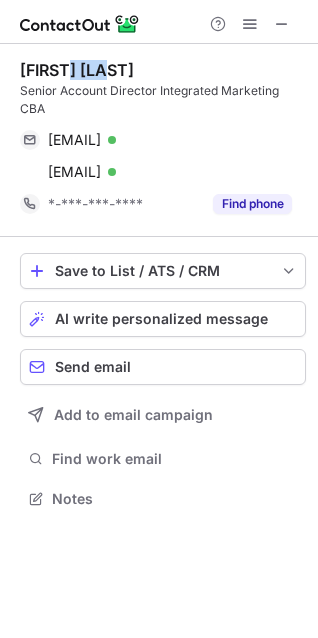 click on "Holly Mizen" at bounding box center (77, 70) 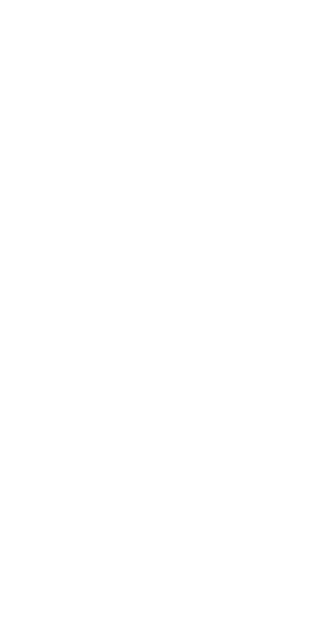 scroll, scrollTop: 0, scrollLeft: 0, axis: both 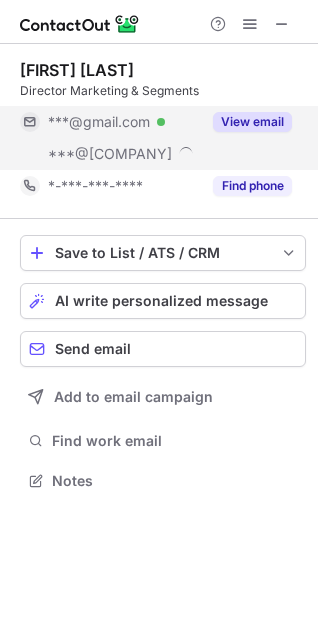 click on "View email" at bounding box center [246, 122] 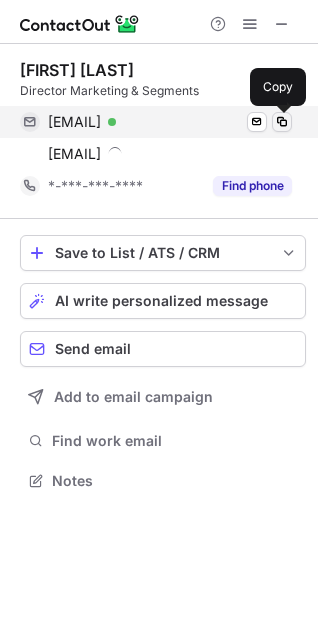 click at bounding box center [282, 122] 